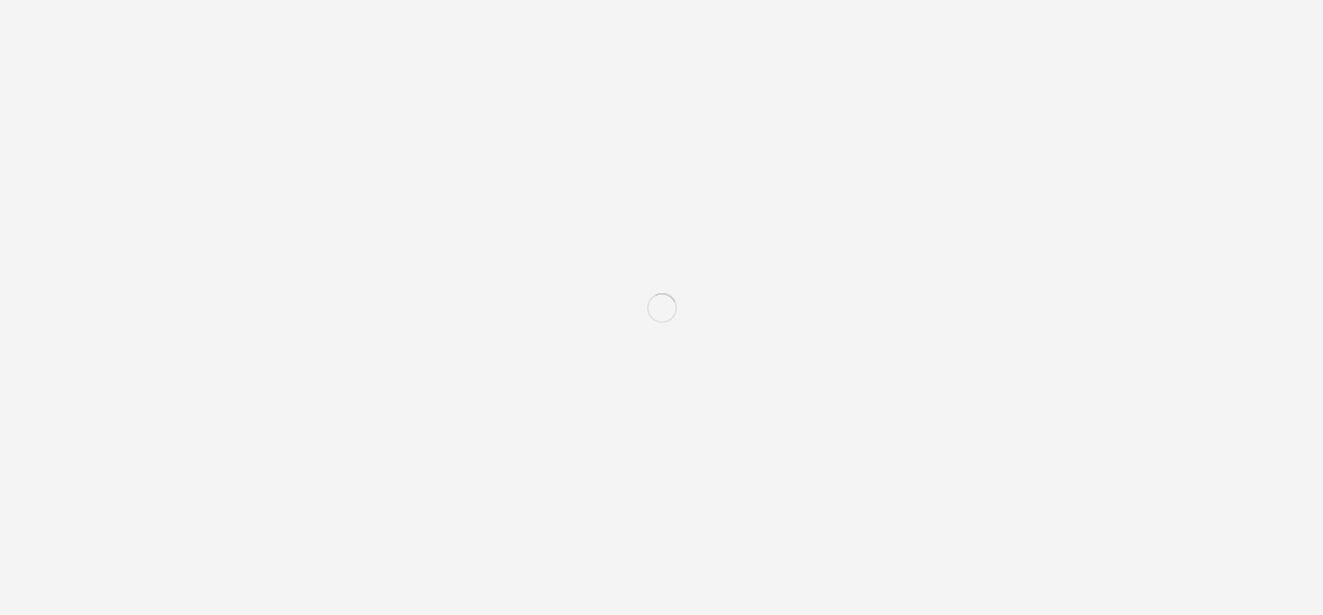 scroll, scrollTop: 0, scrollLeft: 0, axis: both 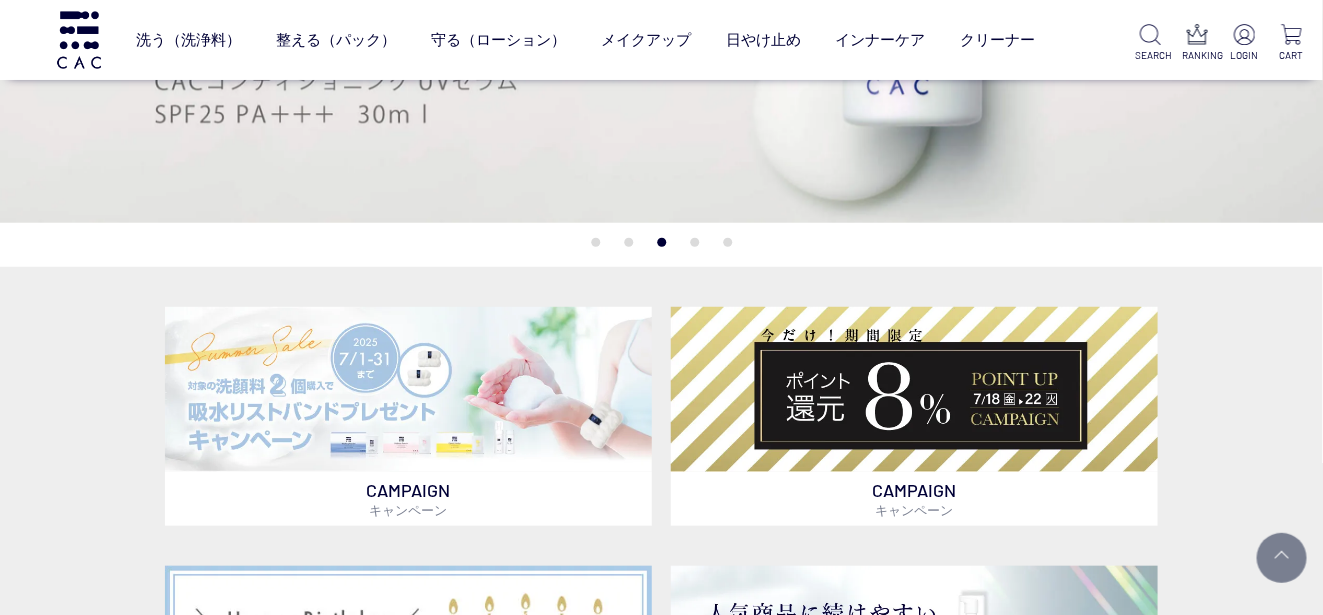 click on "Previous                                                                       Next 1 2 3 4 5" at bounding box center (661, -2) 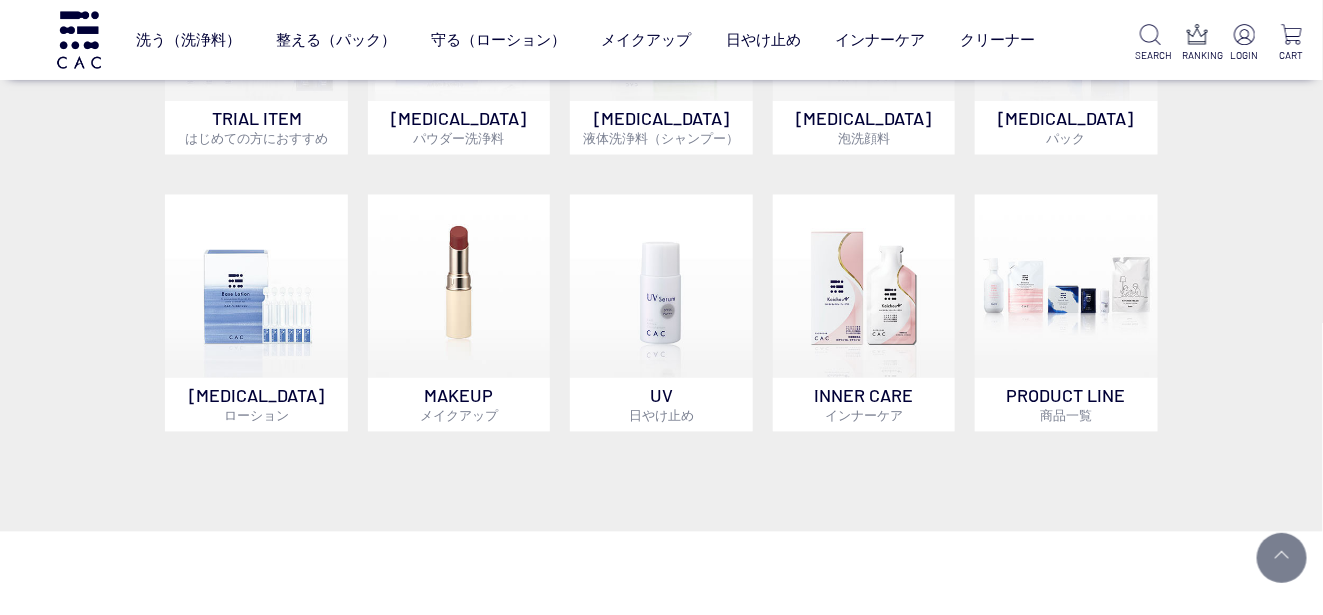 scroll, scrollTop: 1200, scrollLeft: 0, axis: vertical 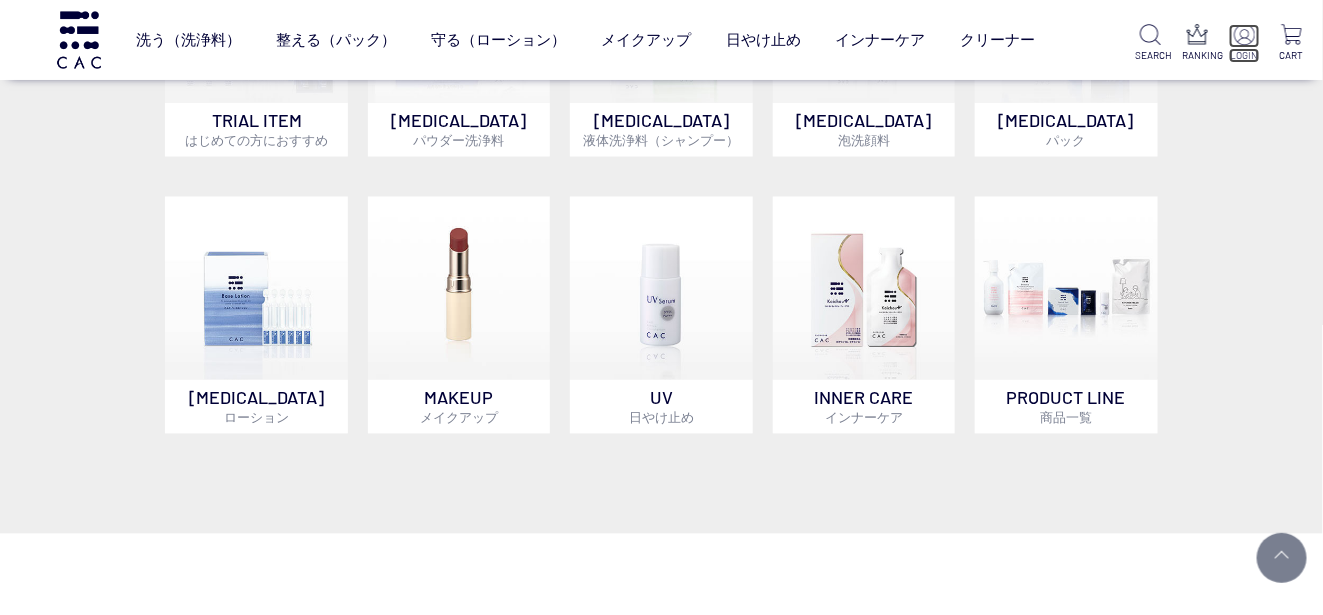 click at bounding box center [1244, 34] 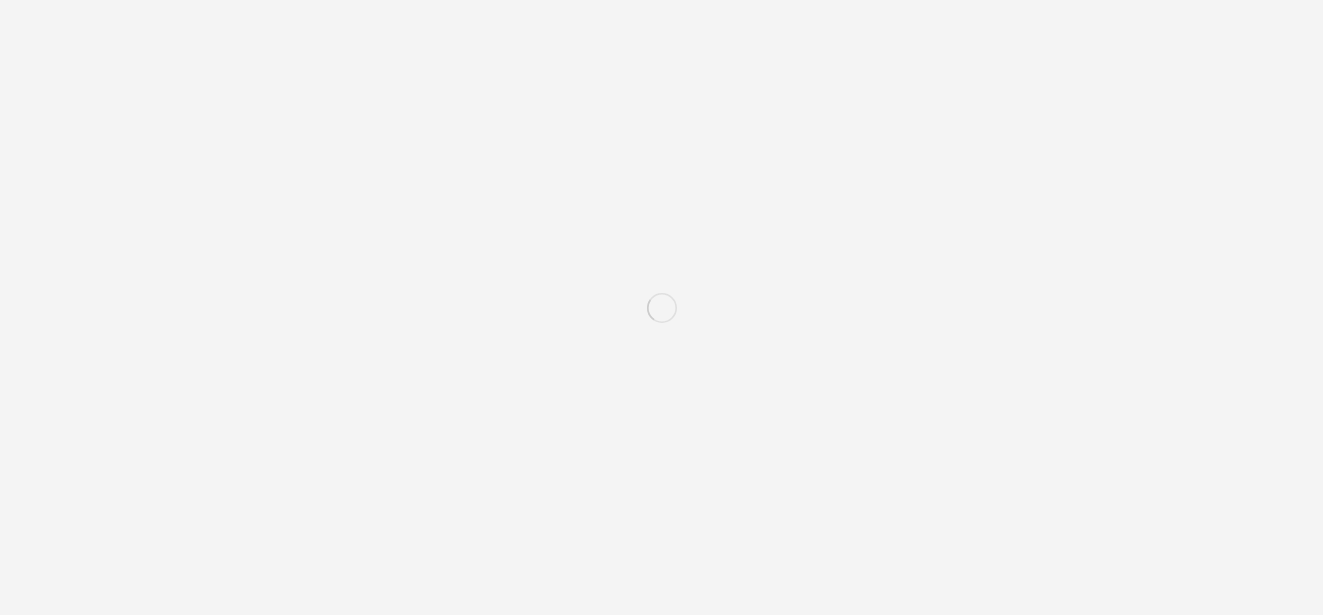 scroll, scrollTop: 0, scrollLeft: 0, axis: both 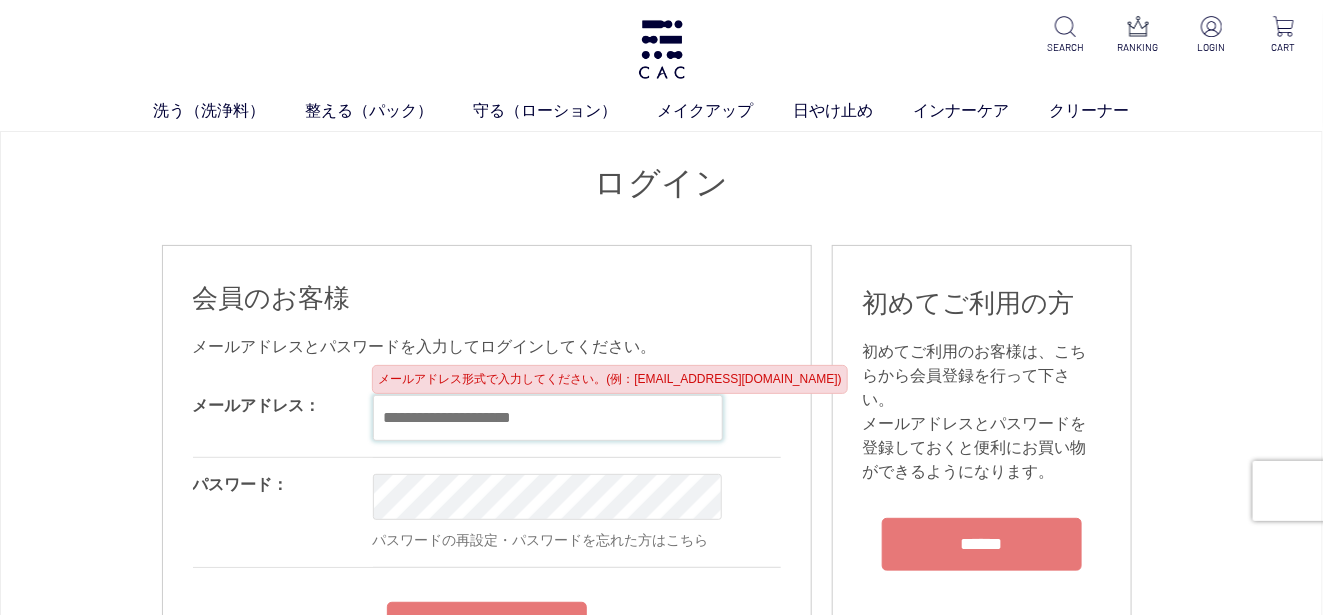 click at bounding box center (548, 418) 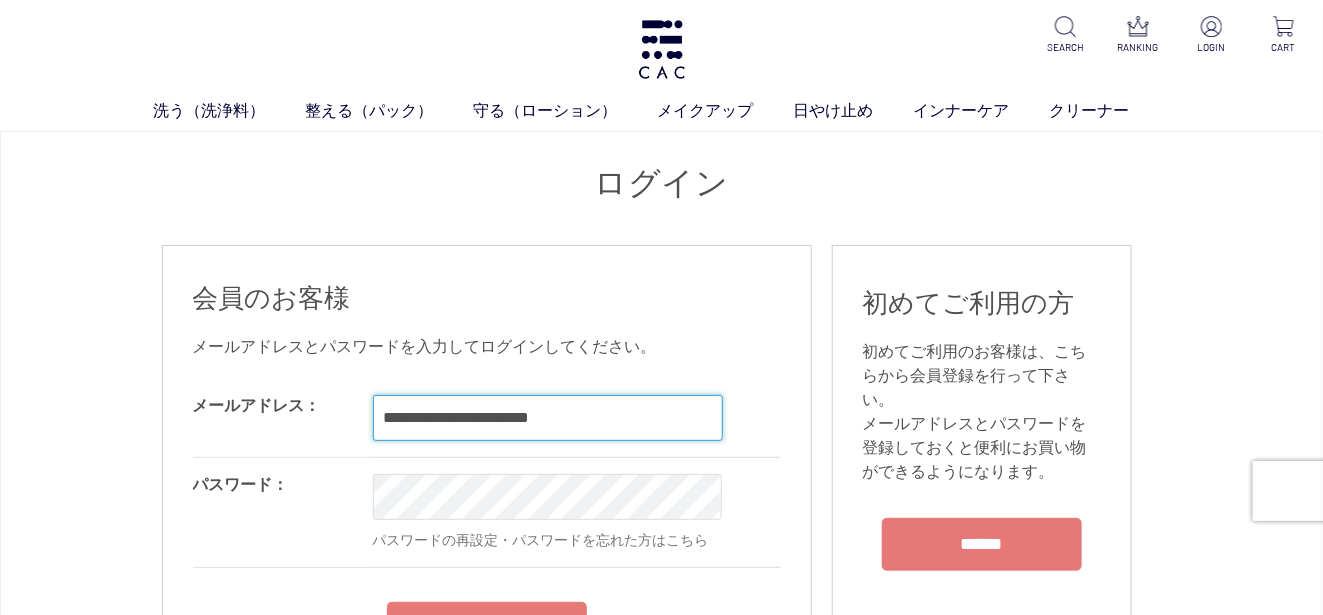 type on "**********" 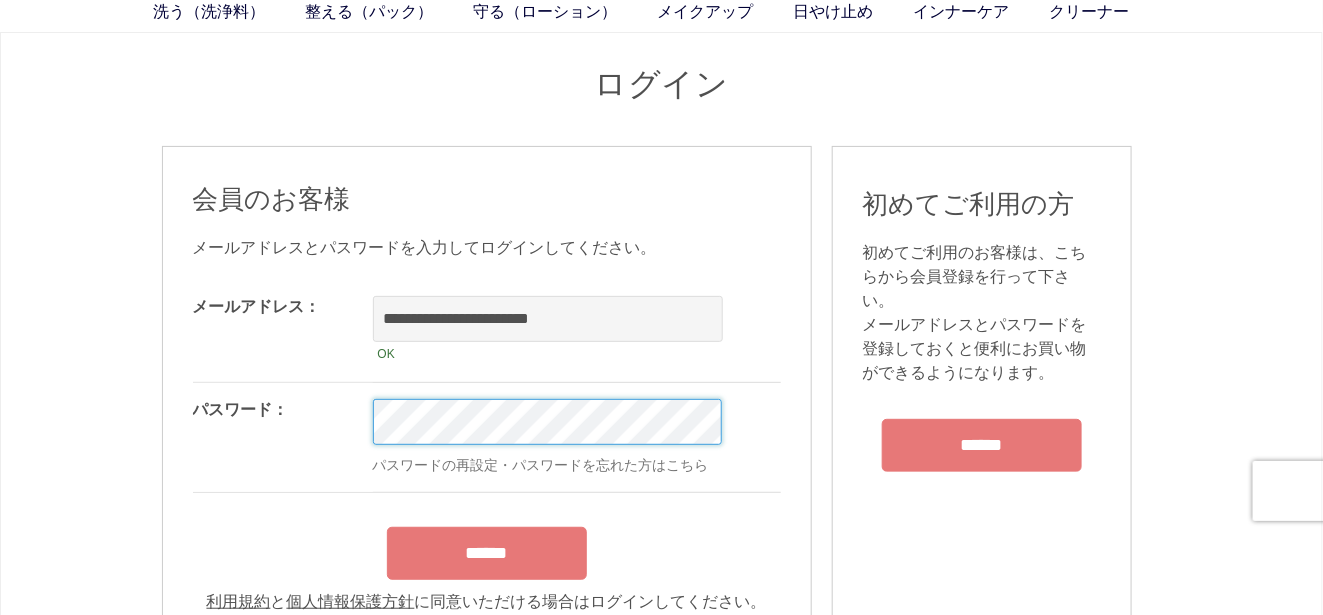 scroll, scrollTop: 100, scrollLeft: 0, axis: vertical 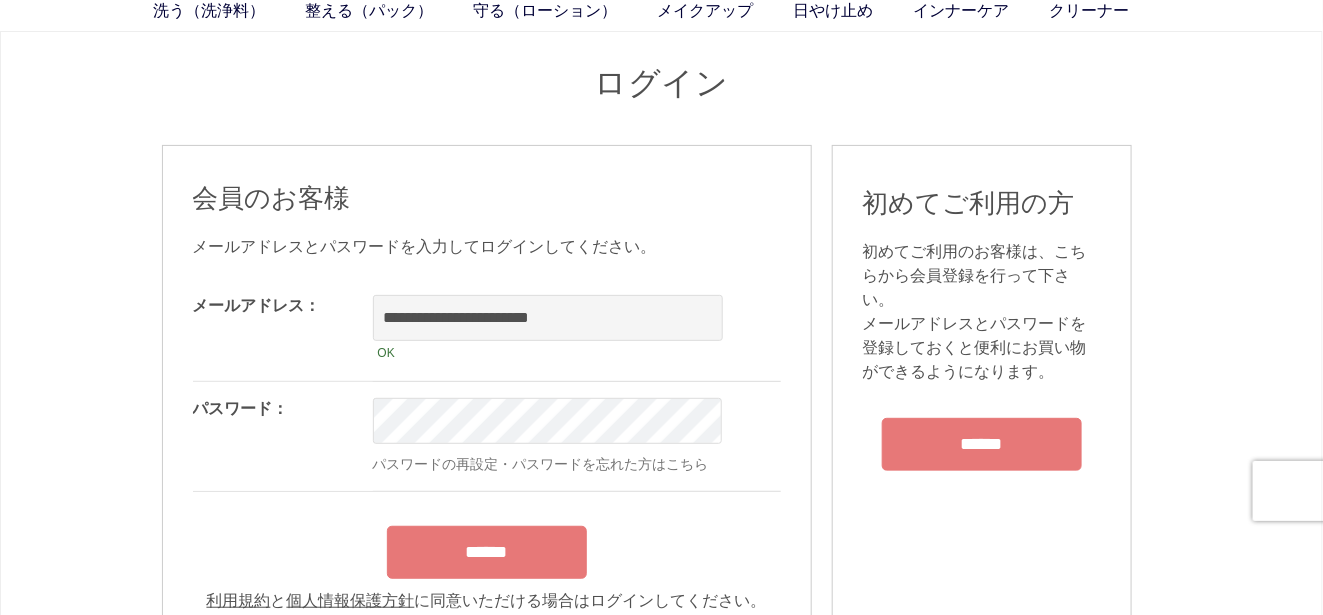 click on "******" at bounding box center [487, 552] 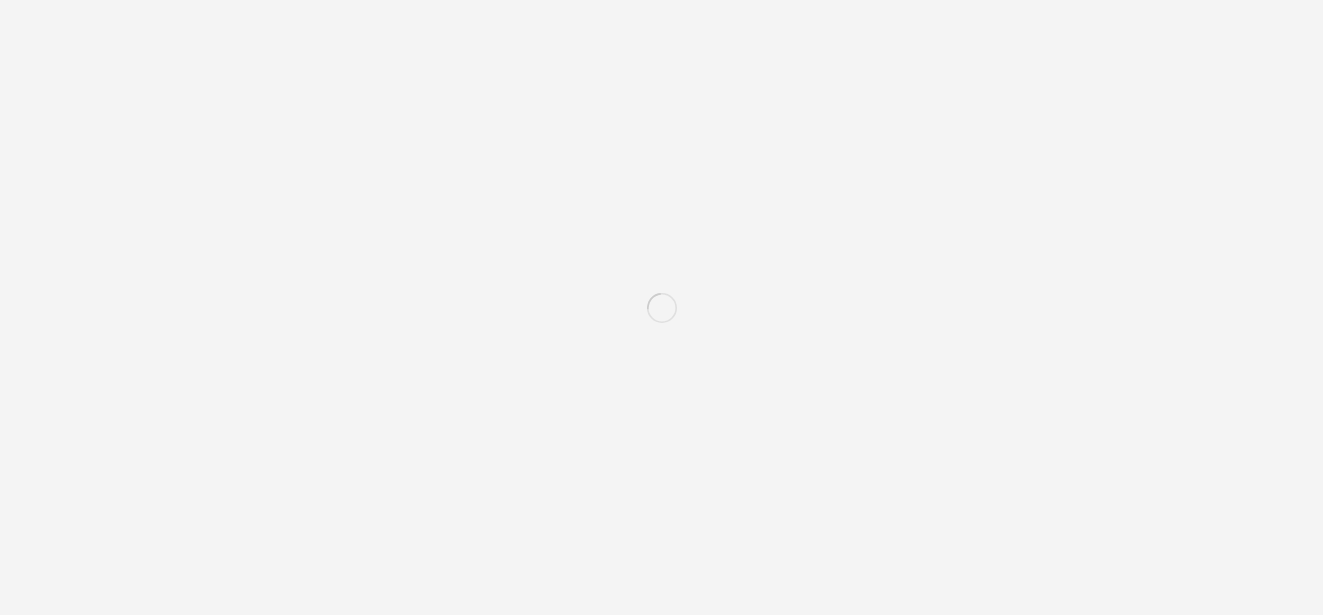 scroll, scrollTop: 0, scrollLeft: 0, axis: both 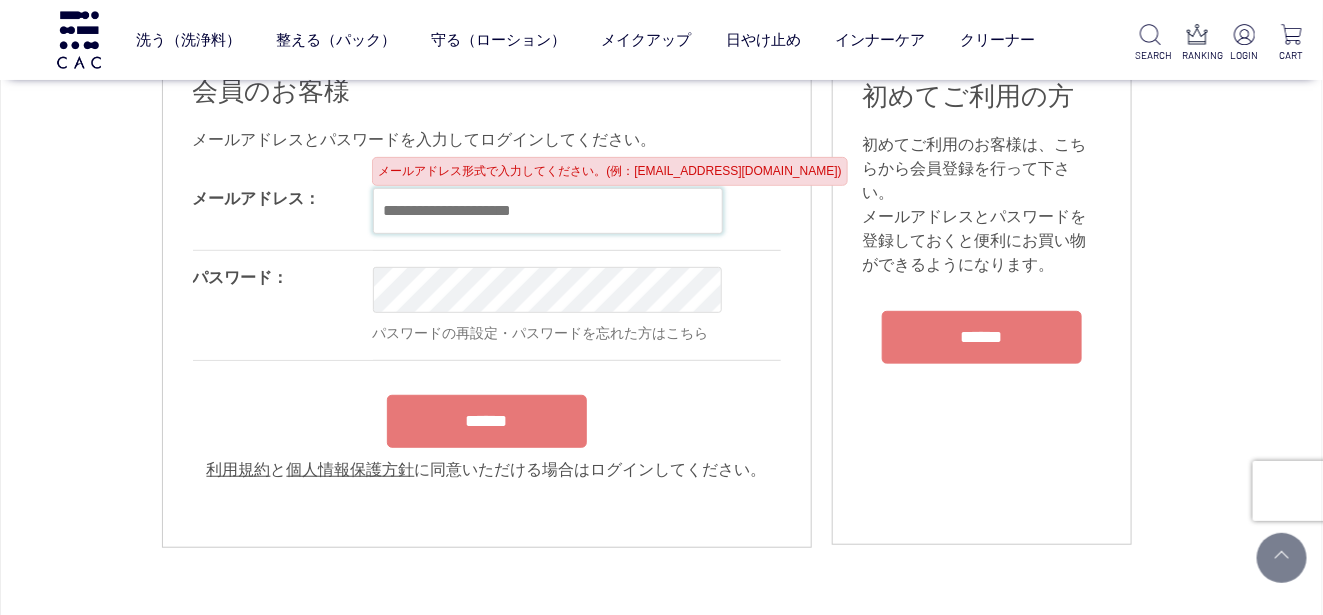 click at bounding box center (548, 211) 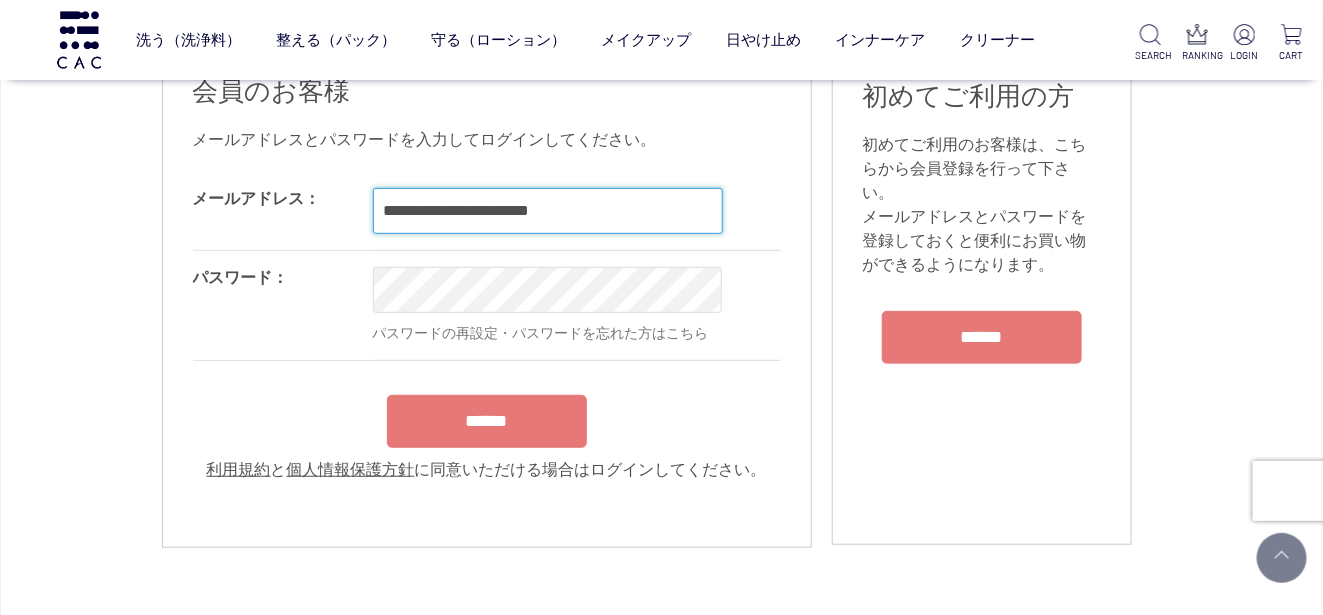 type on "**********" 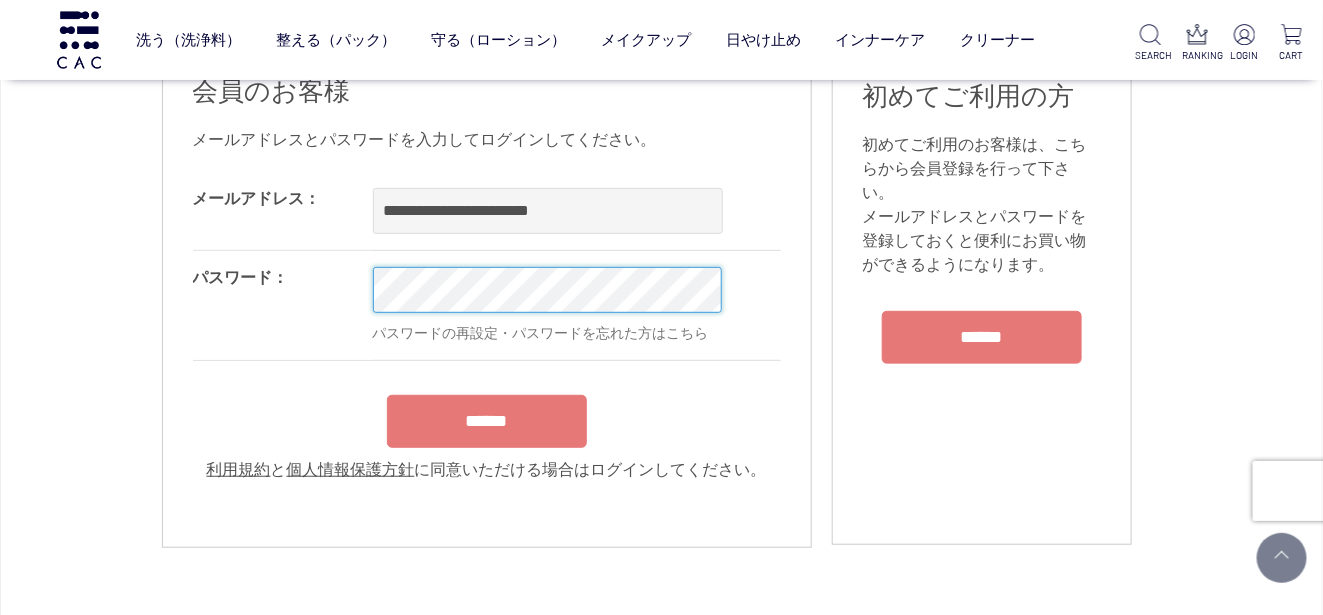 click on "洗う（洗浄料）
液体洗浄料
パウダー洗浄料
泡洗顔料
グッズ
整える（パック）
フェイスパック
ヘアパック
守る（ローション）
保湿化粧水
柔軟化粧水
美容液
ジェル
メイクアップ
ベース
アイ
フェイスカラー
リップ
日やけ止め
インナーケア
クリーナー
SEARCH
RANKING
LOGIN
CART
ログイン" at bounding box center [661, 1566] 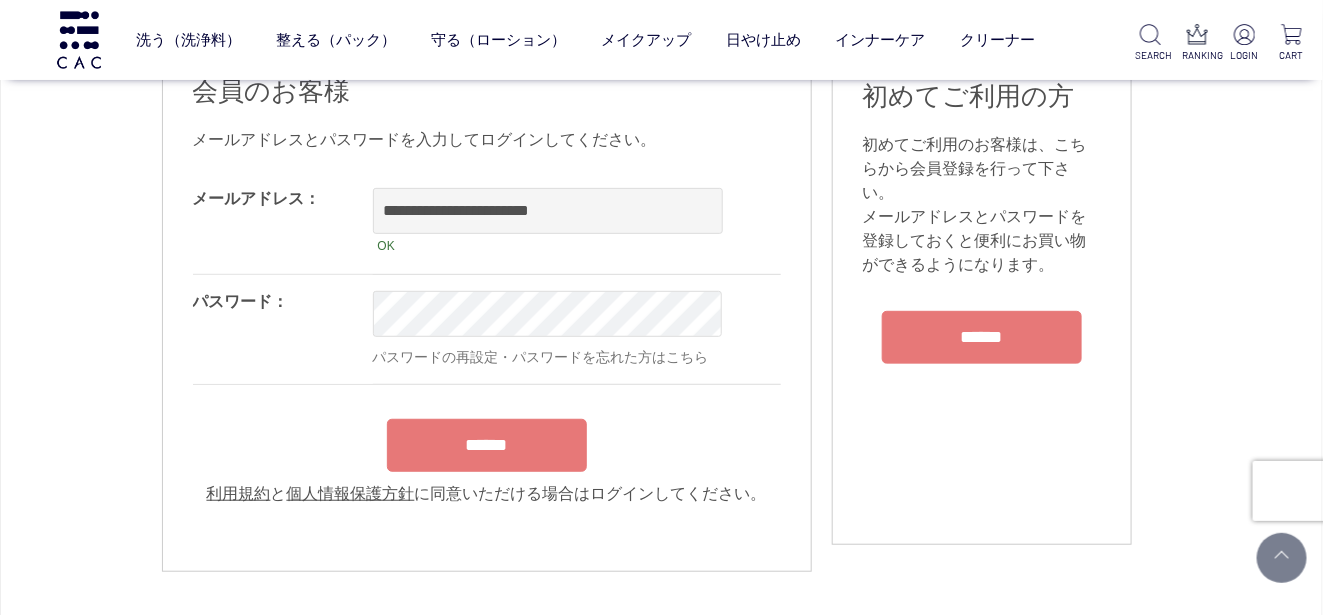 click on "******" at bounding box center [487, 445] 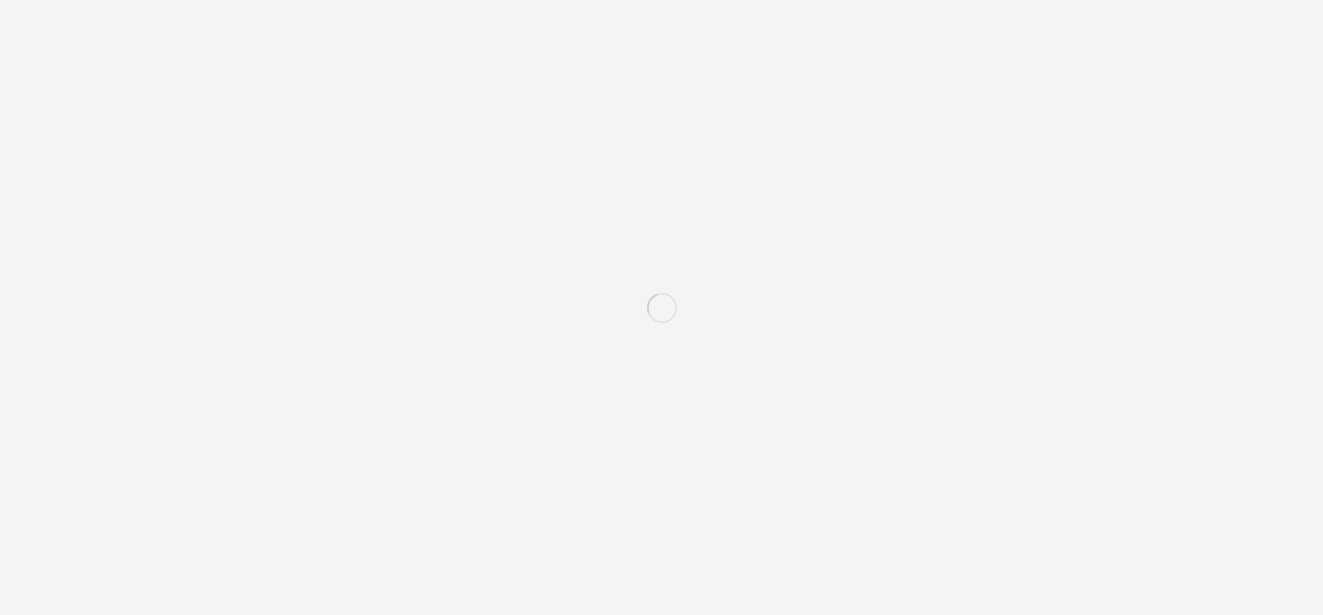 scroll, scrollTop: 0, scrollLeft: 0, axis: both 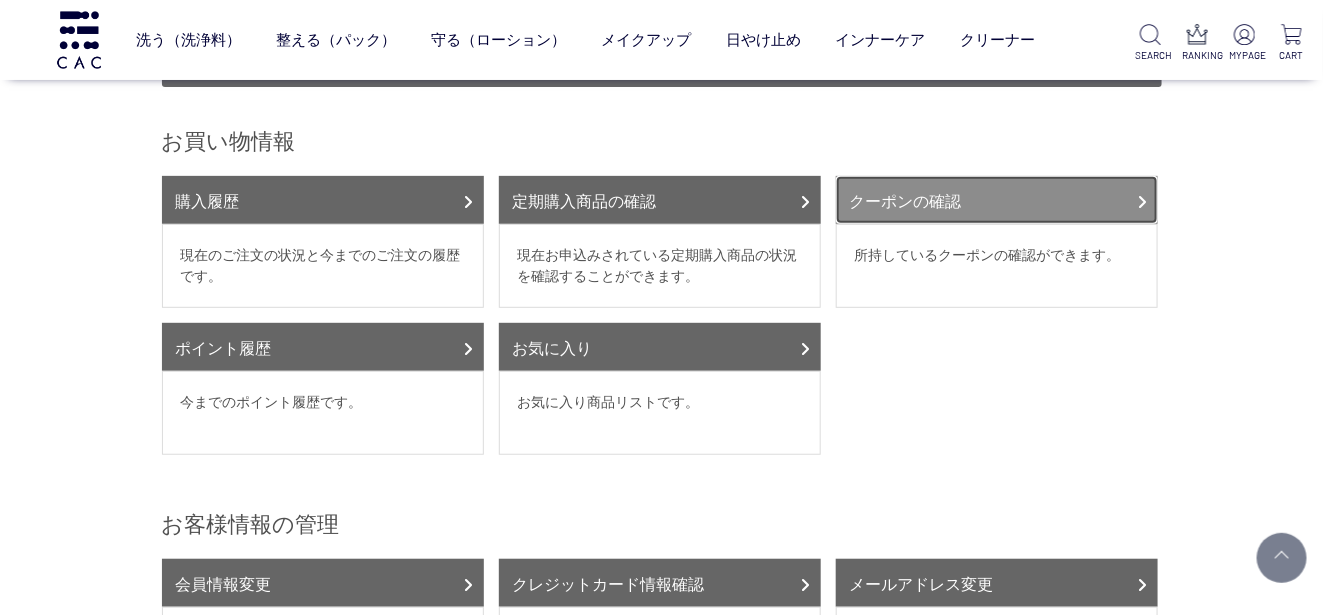 click on "クーポンの確認" at bounding box center [997, 200] 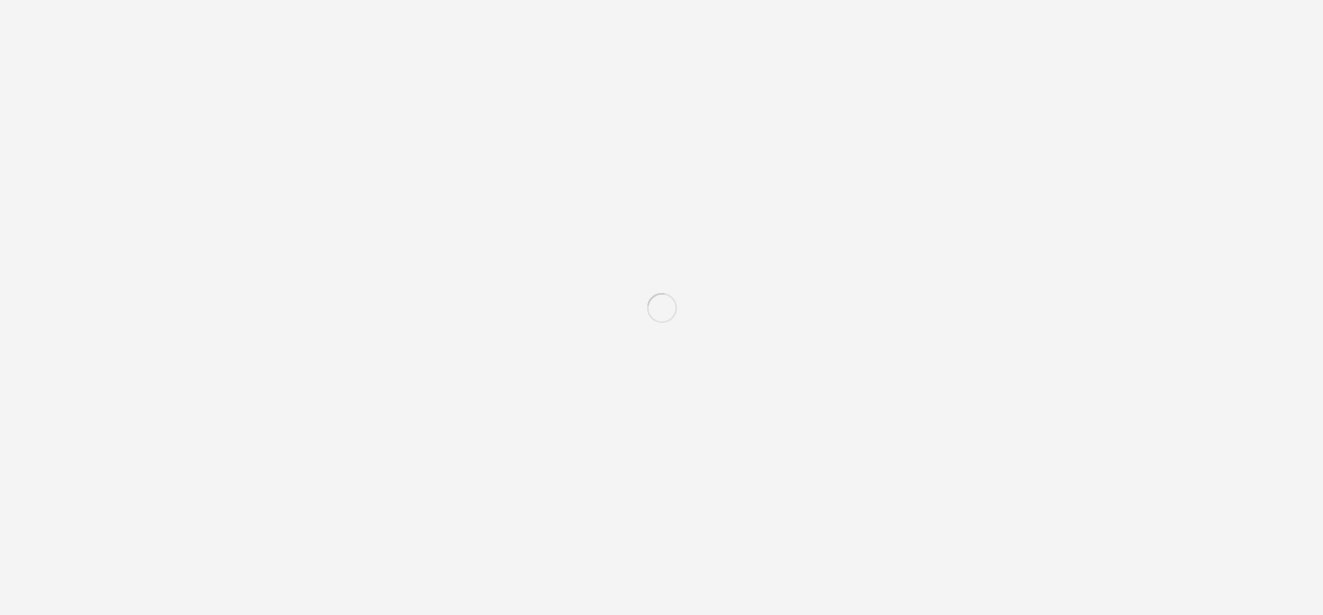 scroll, scrollTop: 0, scrollLeft: 0, axis: both 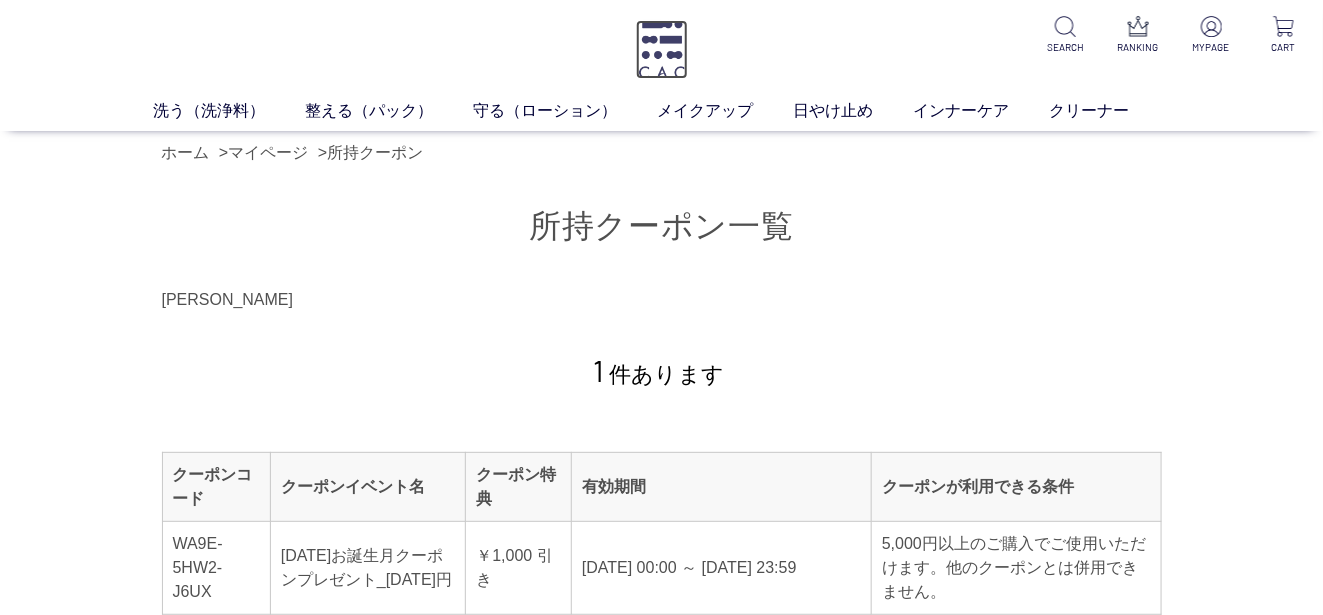 click at bounding box center [662, 49] 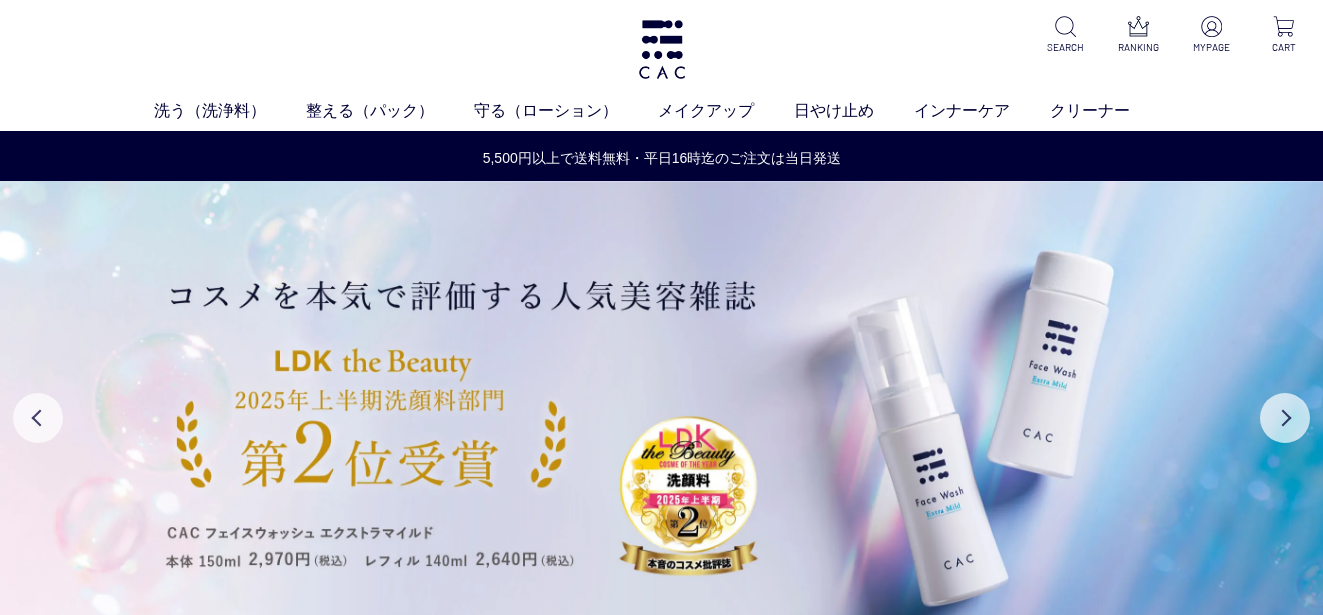 scroll, scrollTop: 0, scrollLeft: 0, axis: both 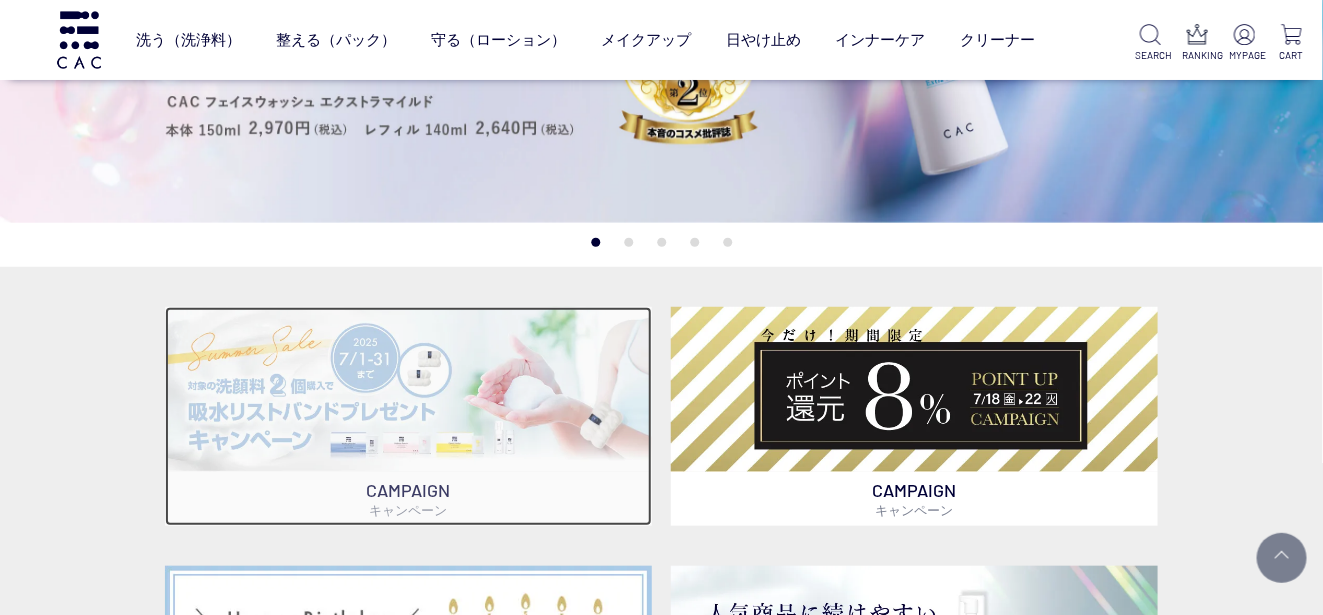 click at bounding box center [408, 389] 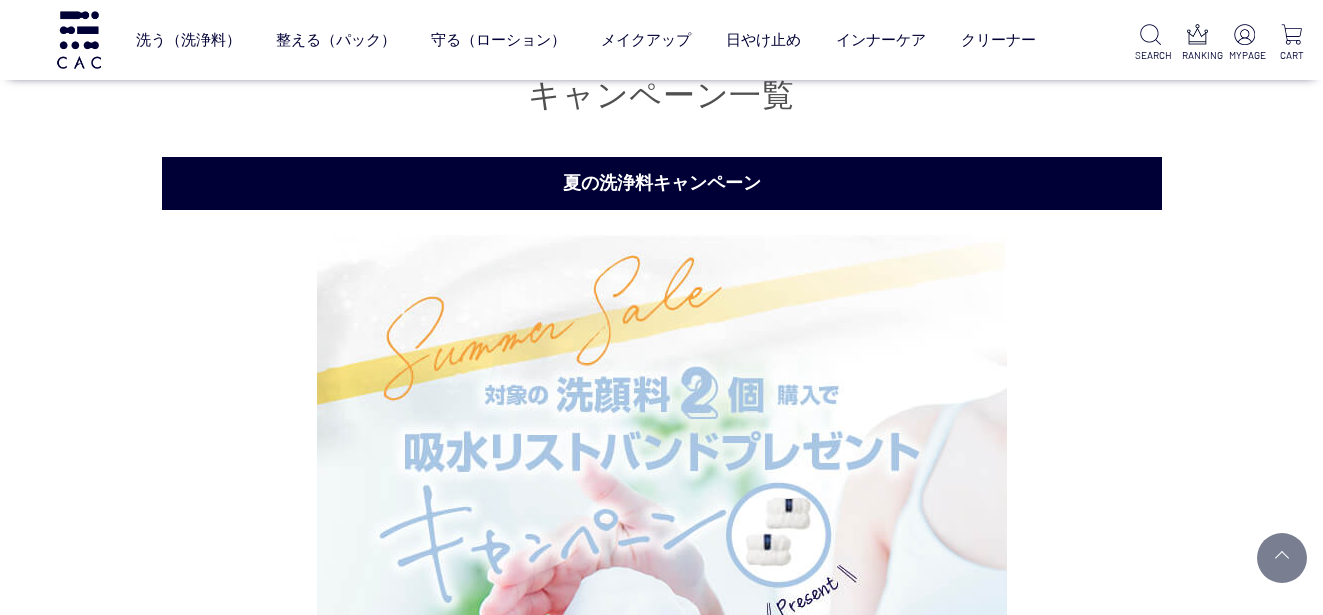 scroll, scrollTop: 287, scrollLeft: 0, axis: vertical 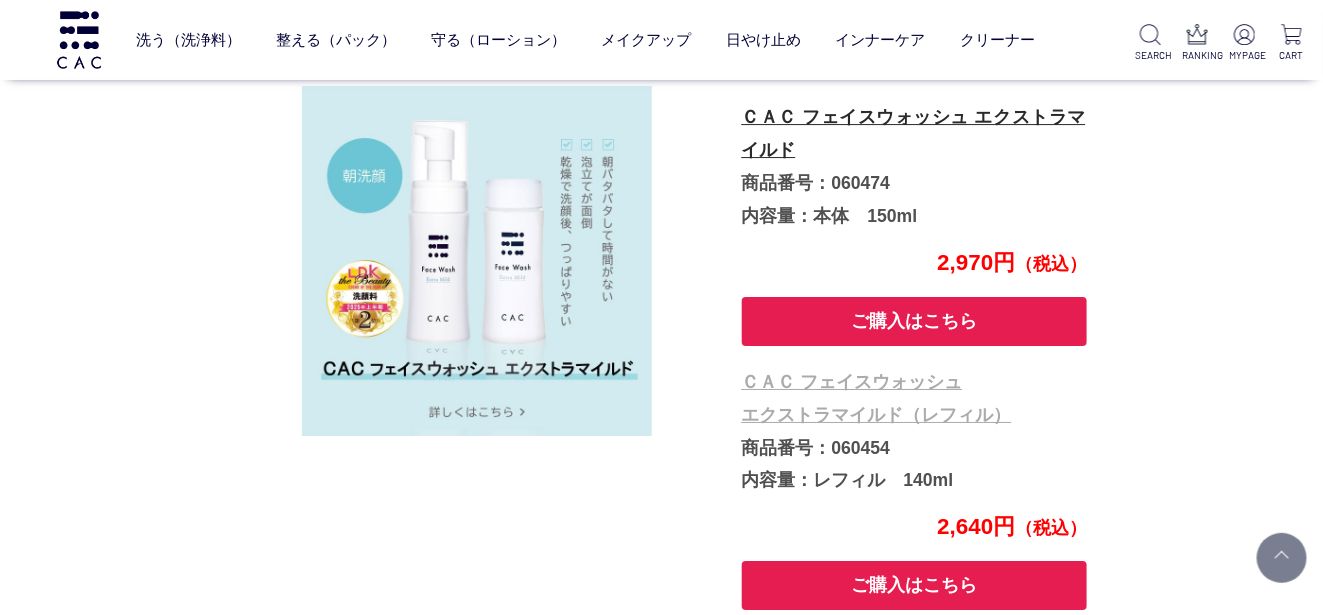 click on "ＣＡＣ フェイスウォッシュ
エクストラマイルド（レフィル）" at bounding box center [877, 398] 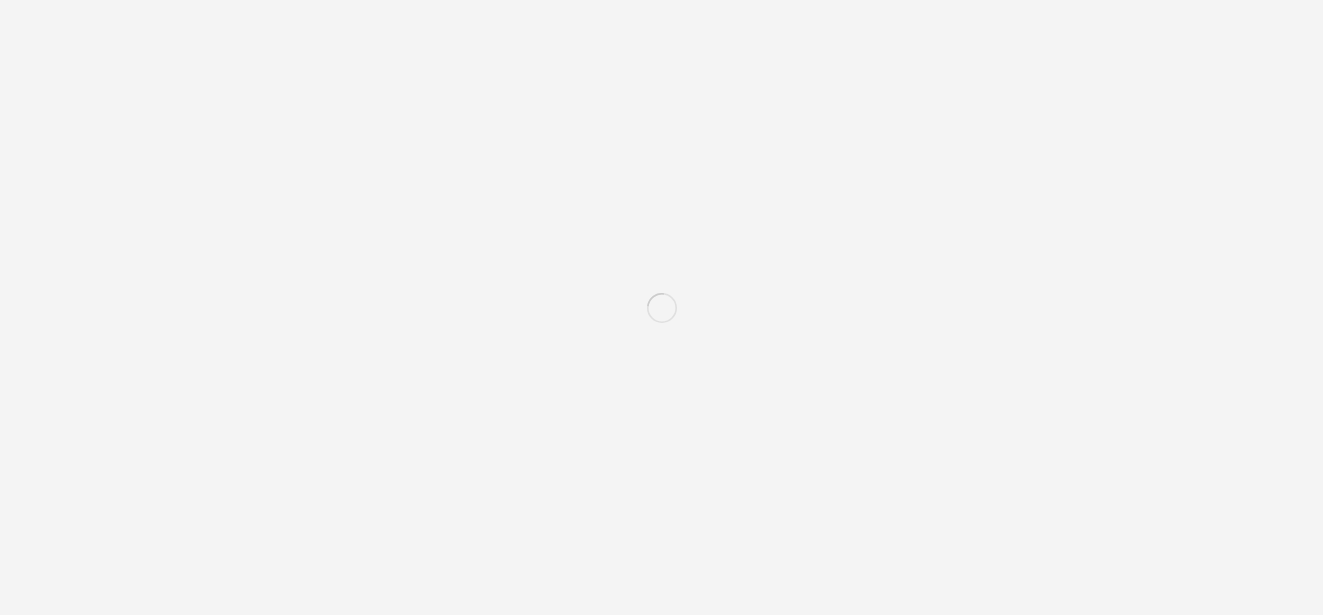 scroll, scrollTop: 0, scrollLeft: 0, axis: both 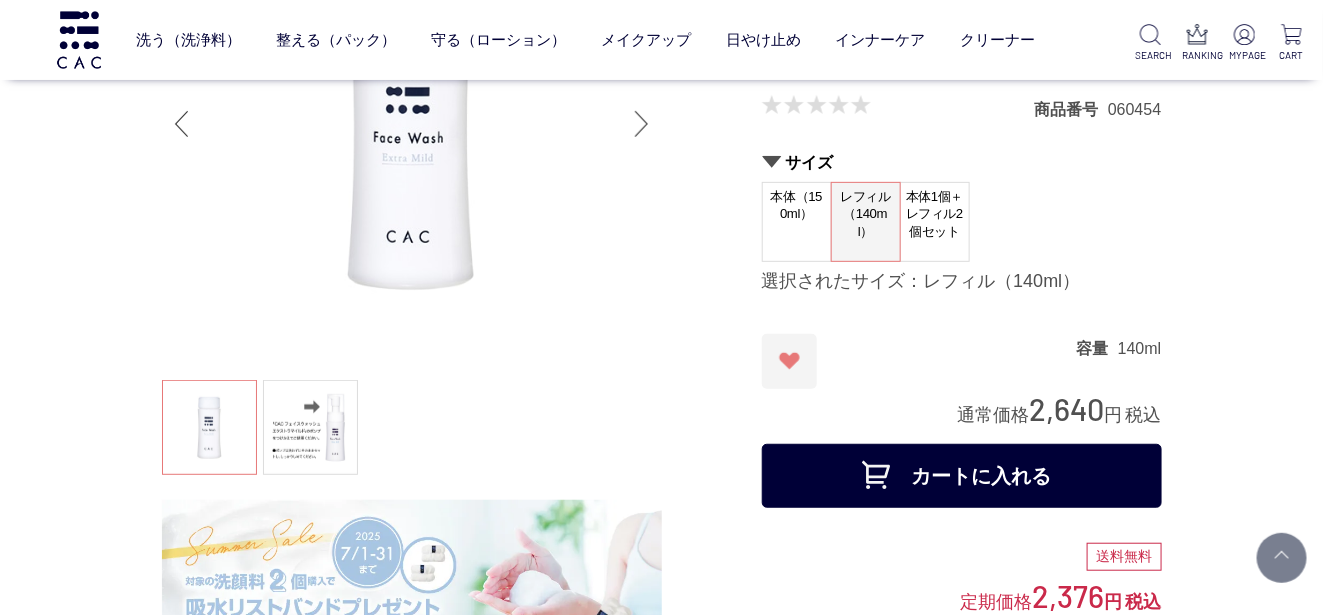 click on "カートに入れる" at bounding box center [962, 476] 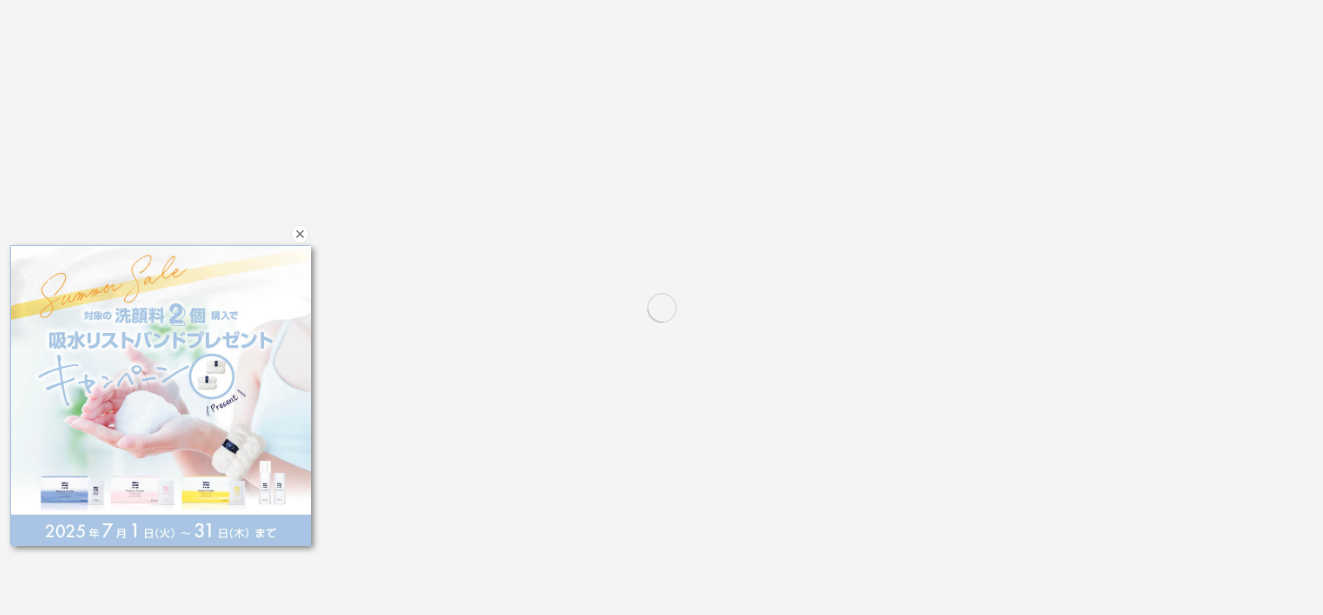 scroll, scrollTop: 0, scrollLeft: 0, axis: both 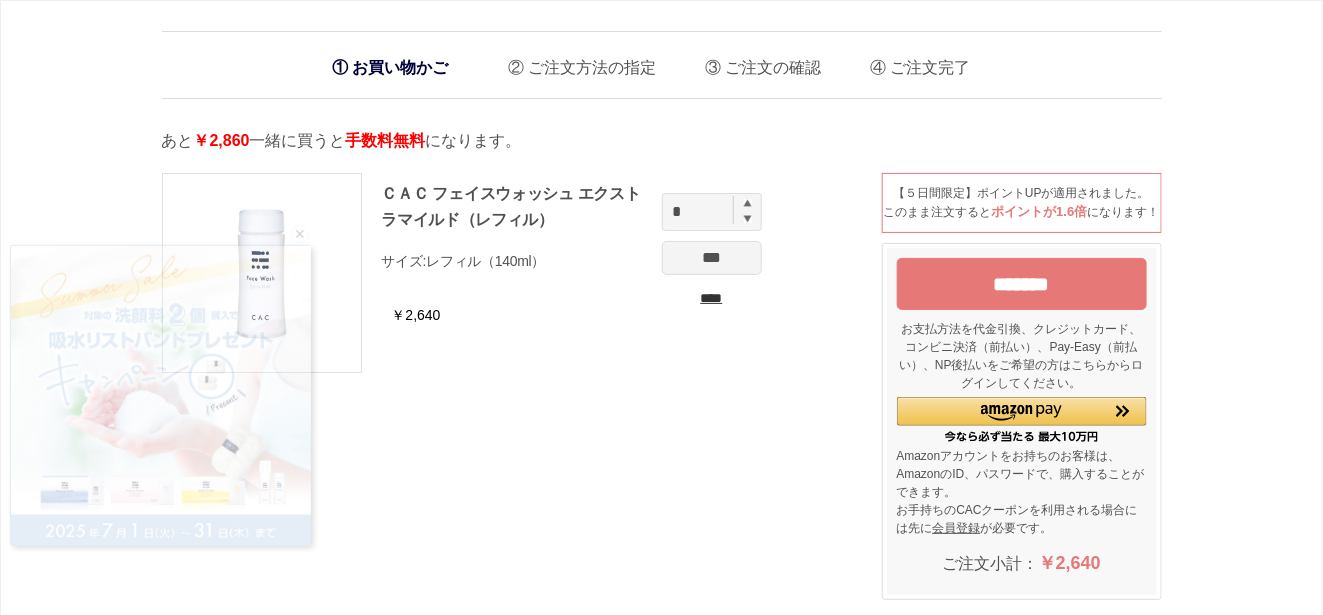 click at bounding box center [748, 203] 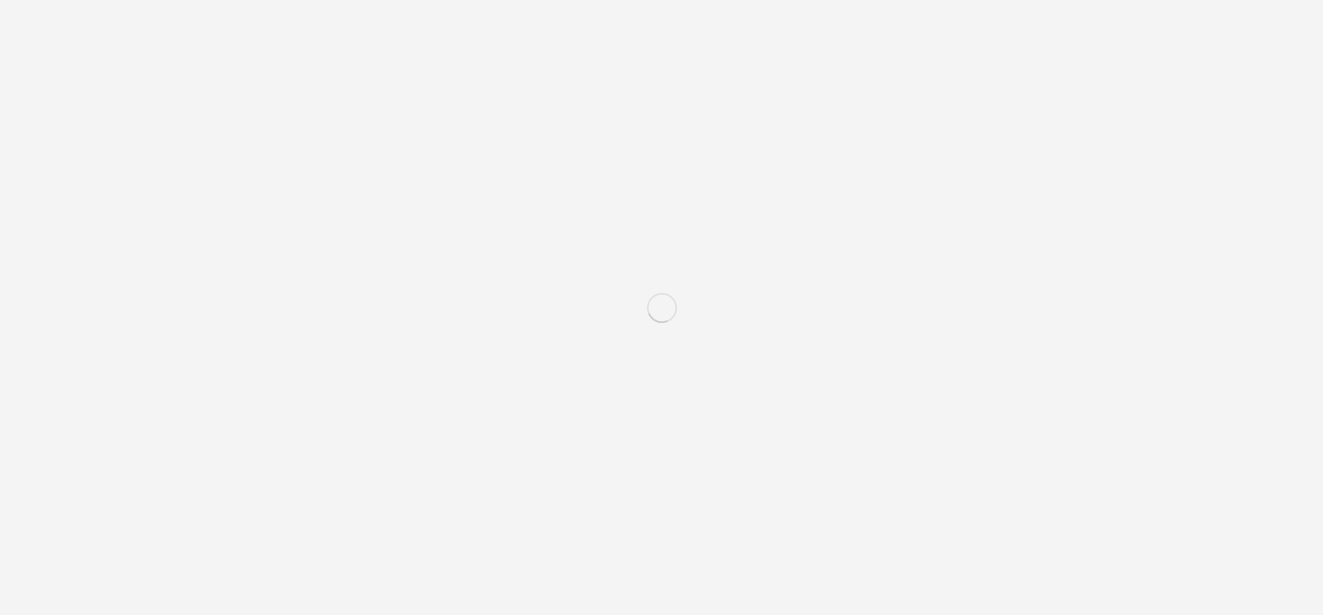 scroll, scrollTop: 0, scrollLeft: 0, axis: both 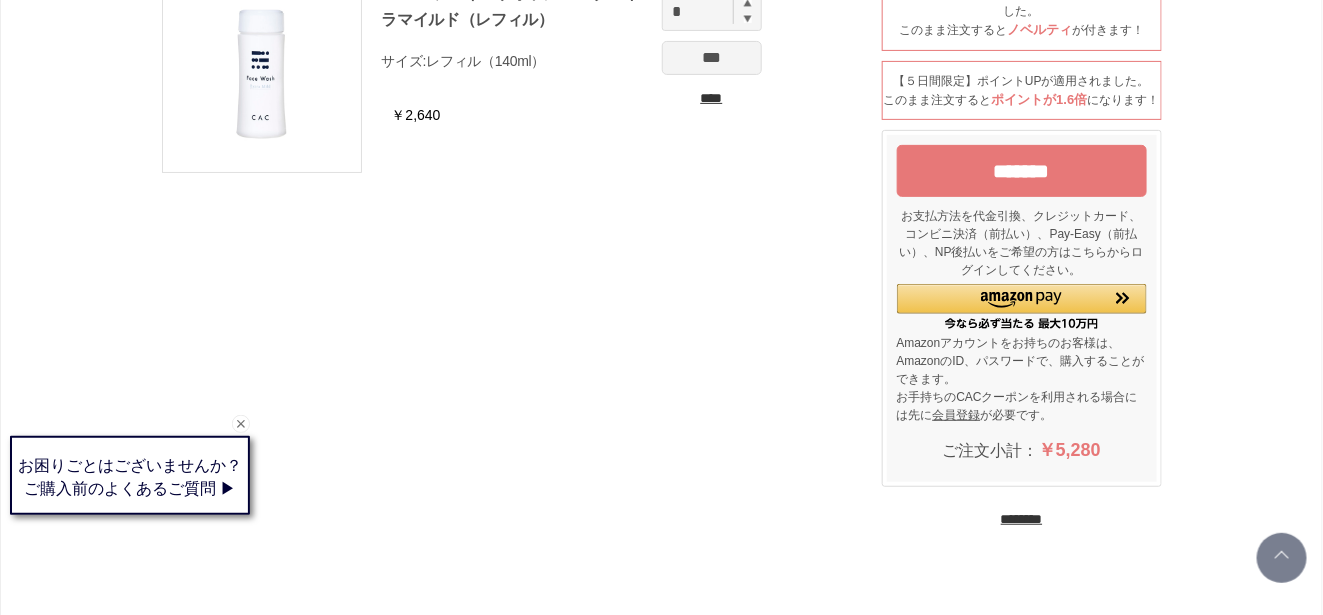 click on "********" at bounding box center [1022, 519] 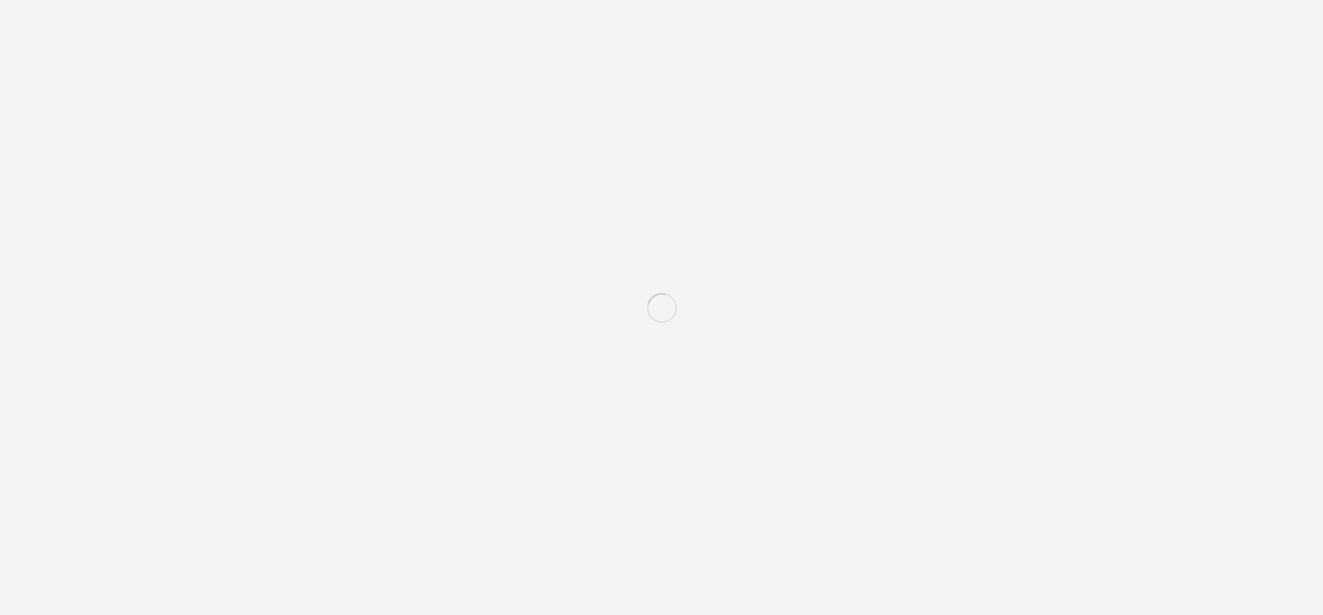 scroll, scrollTop: 0, scrollLeft: 0, axis: both 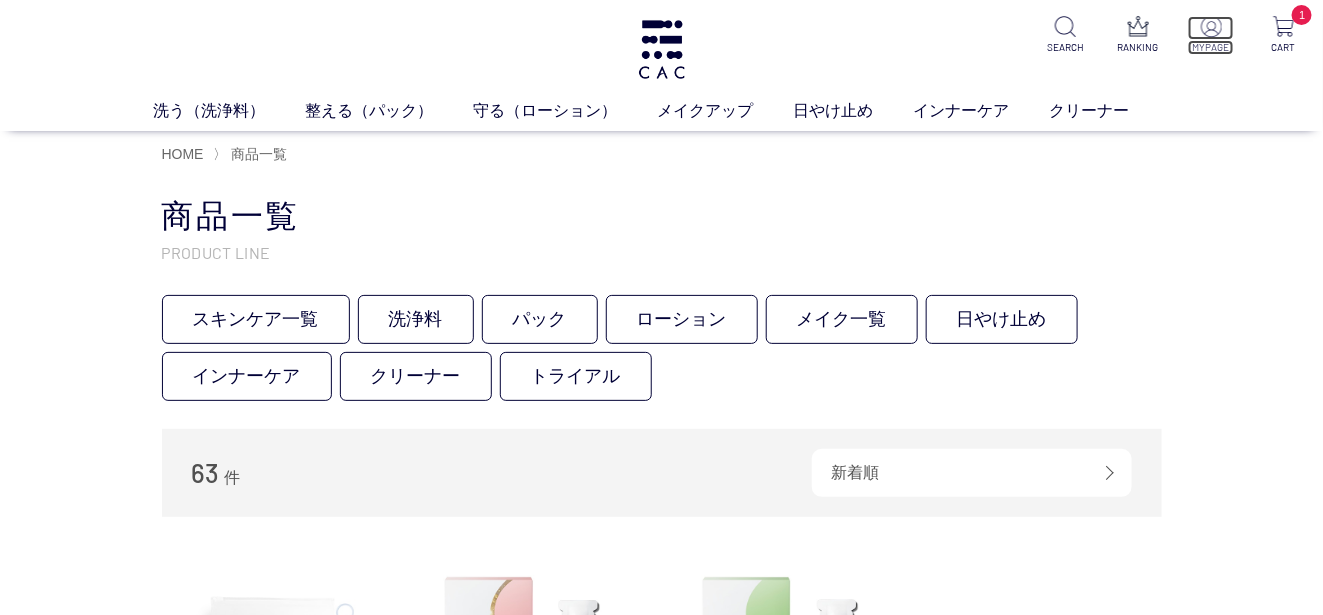 click at bounding box center [1211, 26] 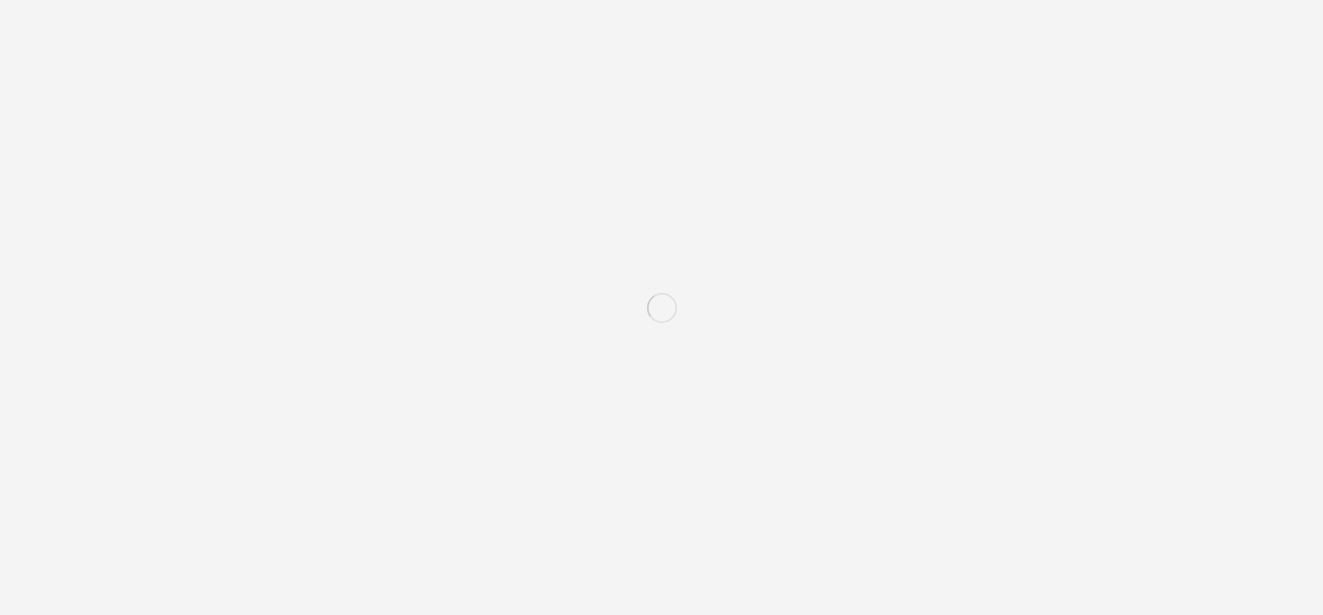 scroll, scrollTop: 0, scrollLeft: 0, axis: both 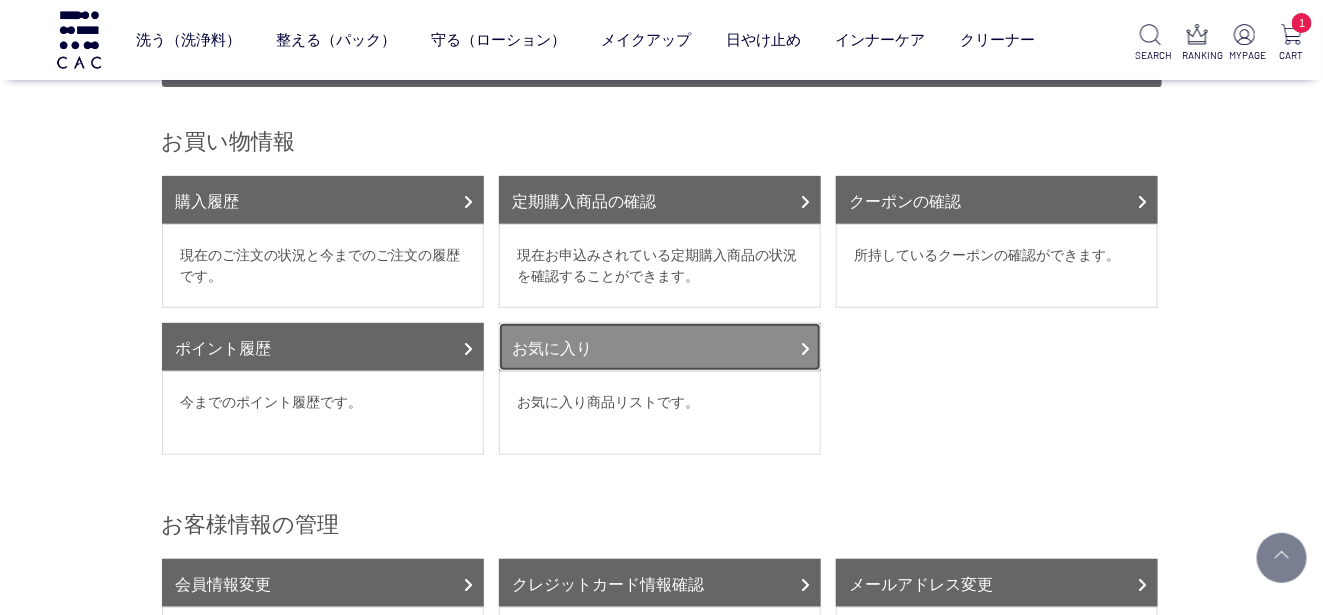 click on "お気に入り" at bounding box center (660, 347) 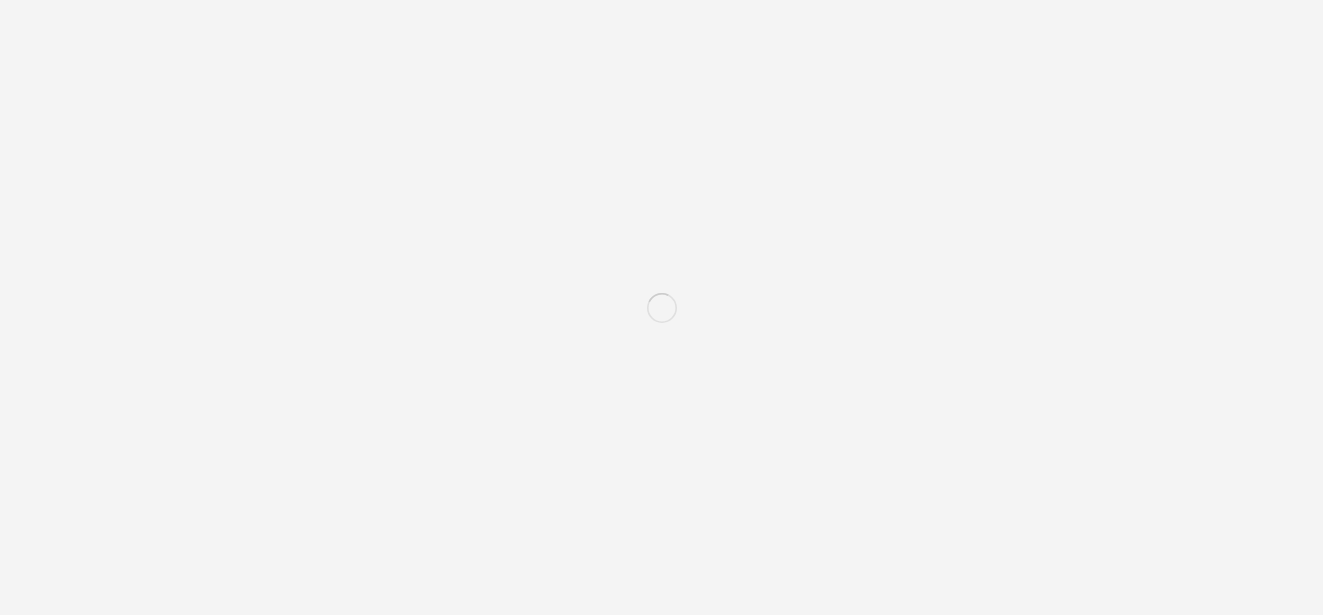 scroll, scrollTop: 0, scrollLeft: 0, axis: both 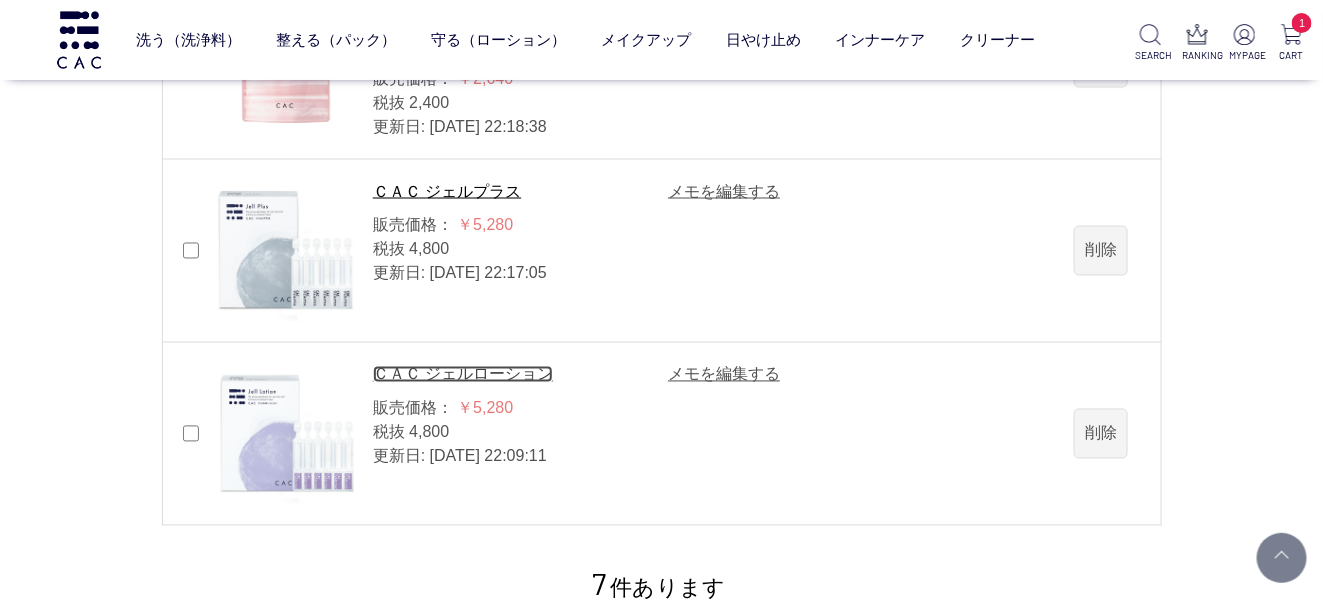 click on "ＣＡＣ ジェルローション" at bounding box center [463, 374] 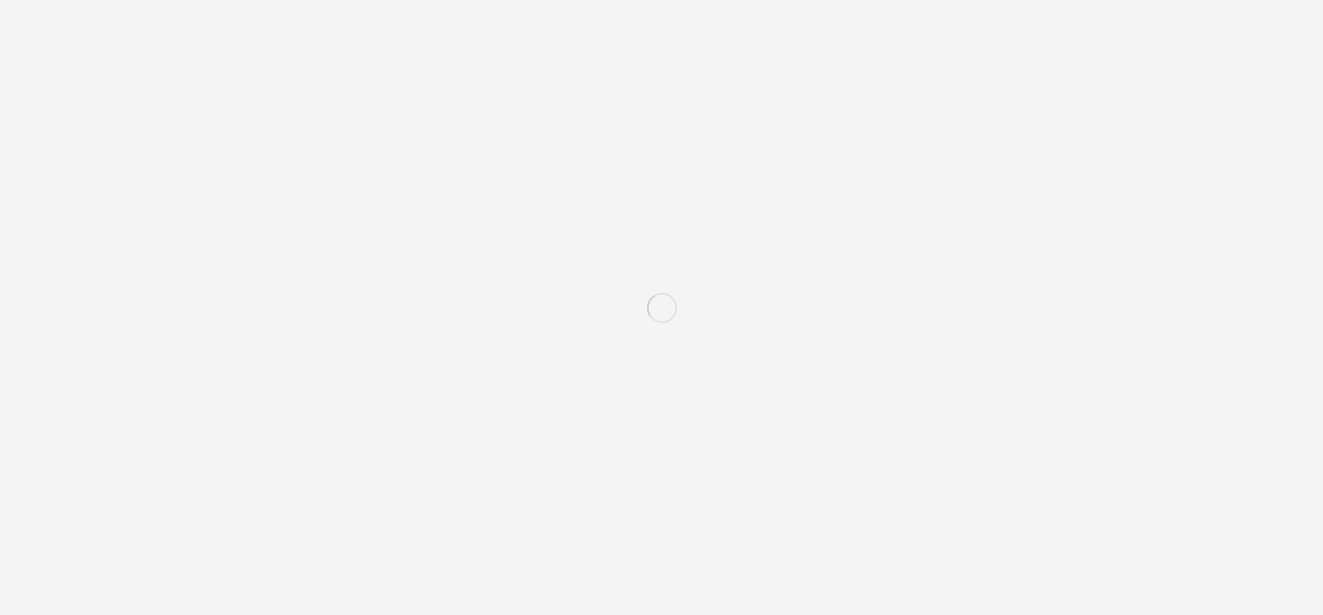 scroll, scrollTop: 0, scrollLeft: 0, axis: both 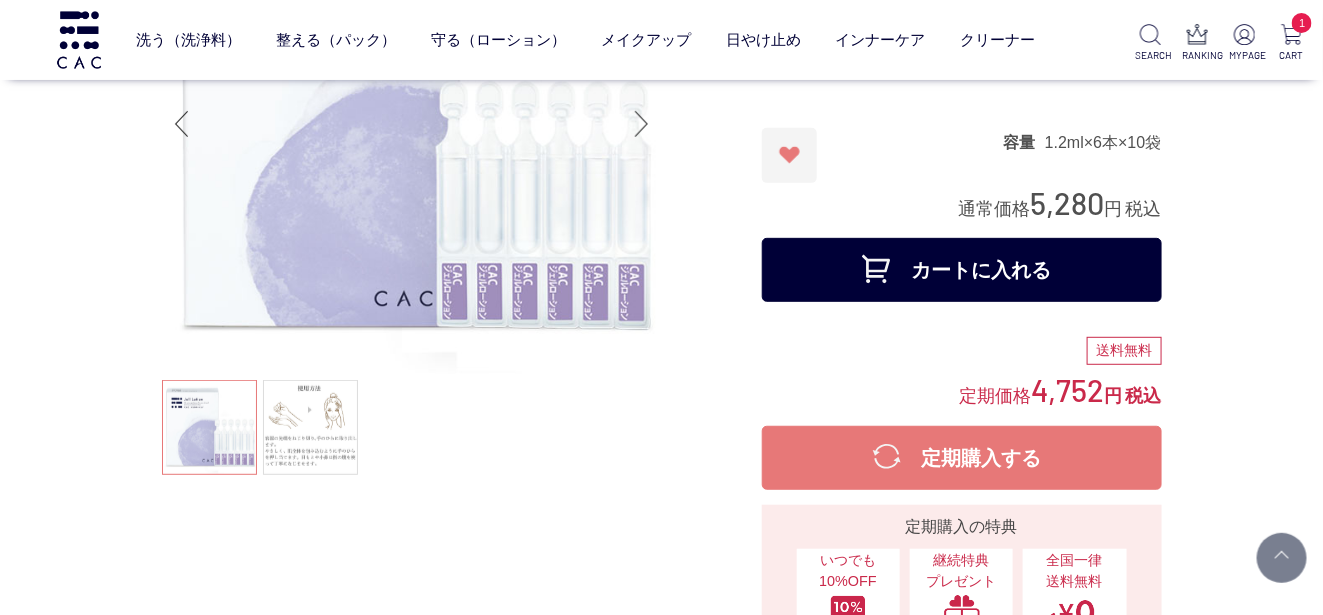 click on "カートに入れる" at bounding box center (962, 270) 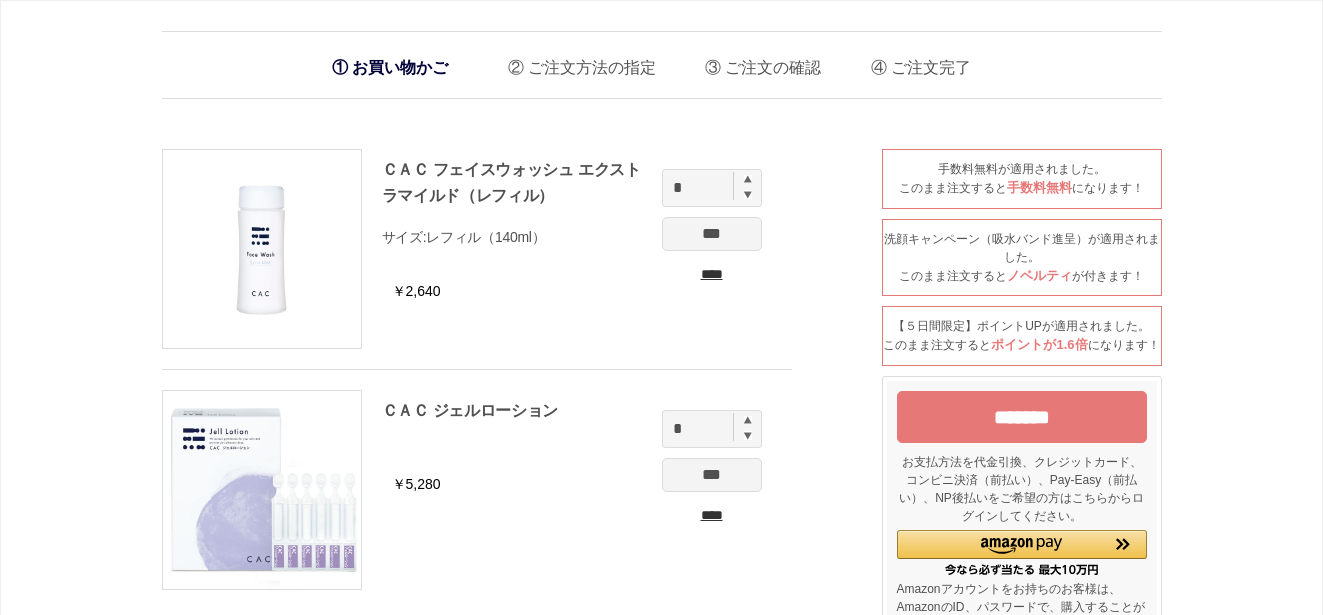 scroll, scrollTop: 0, scrollLeft: 0, axis: both 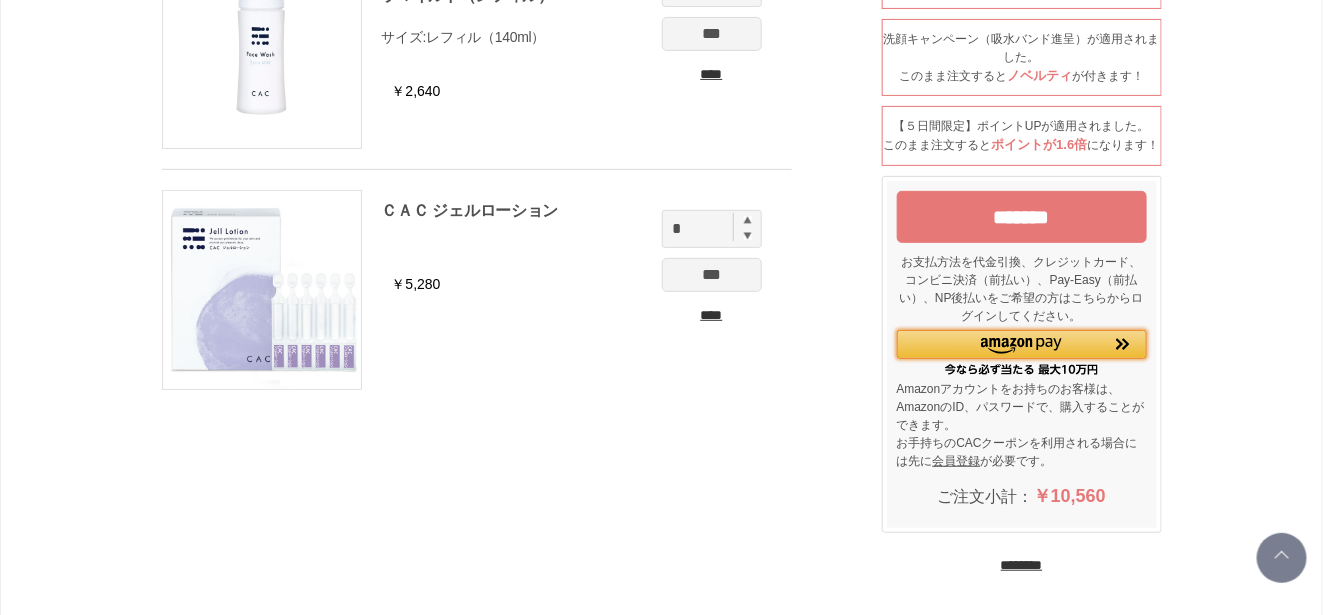 click at bounding box center (1021, 346) 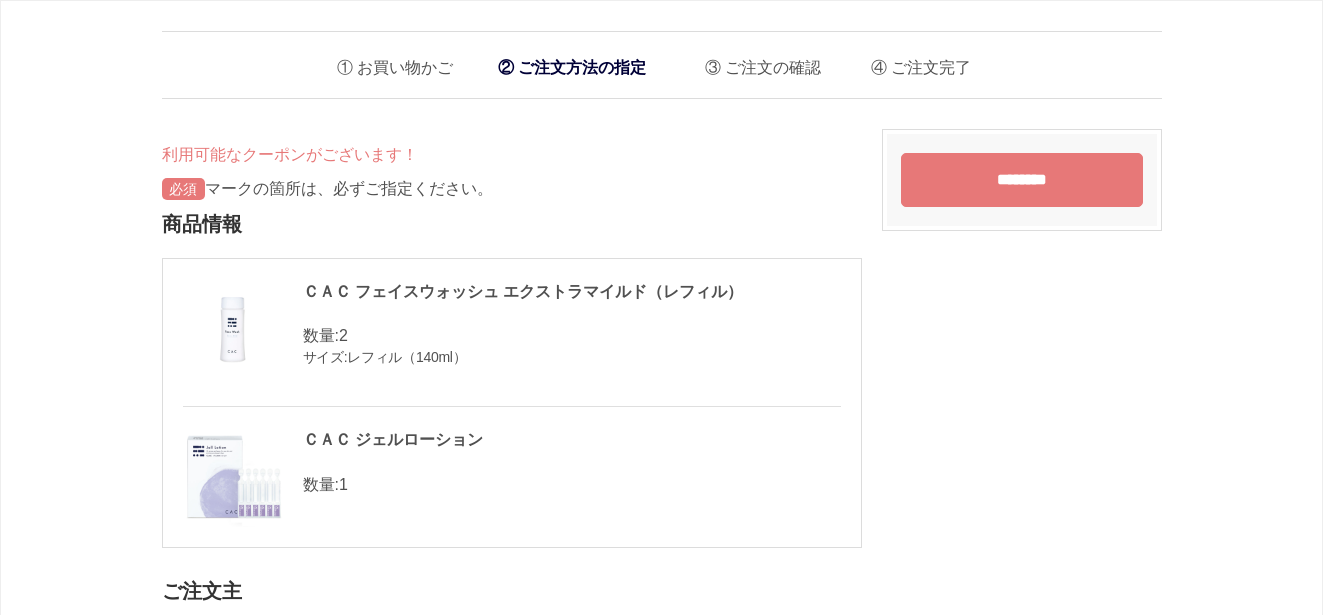 scroll, scrollTop: 0, scrollLeft: 0, axis: both 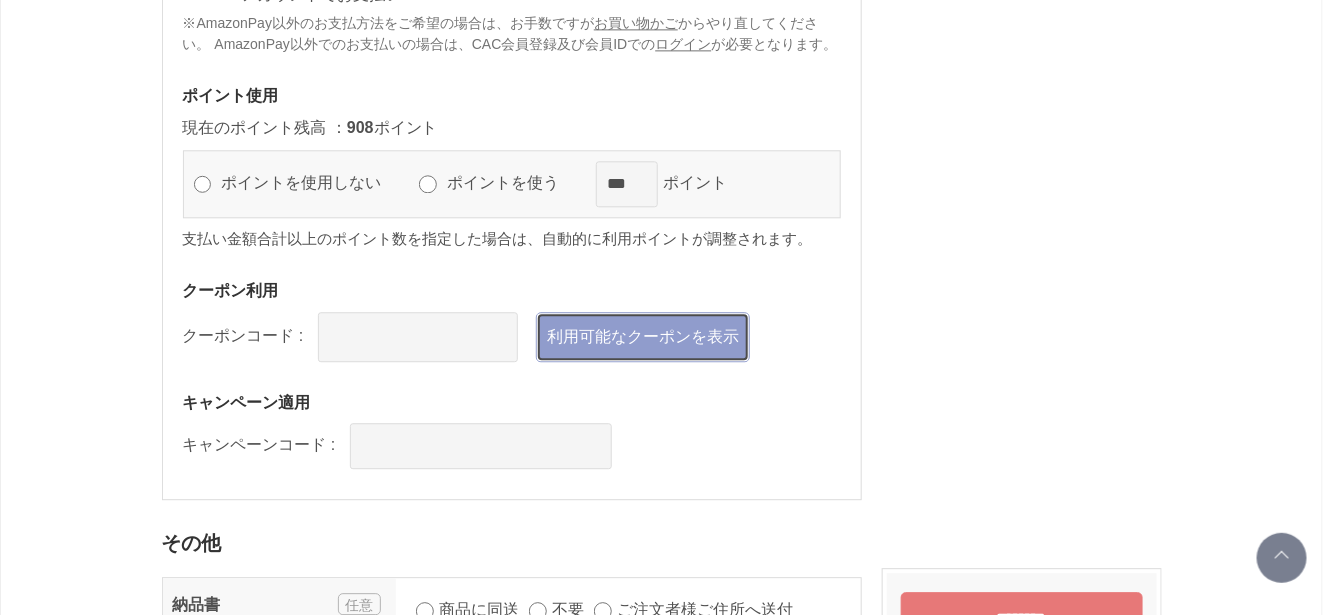 click on "利用可能なクーポンを表示" at bounding box center [643, 337] 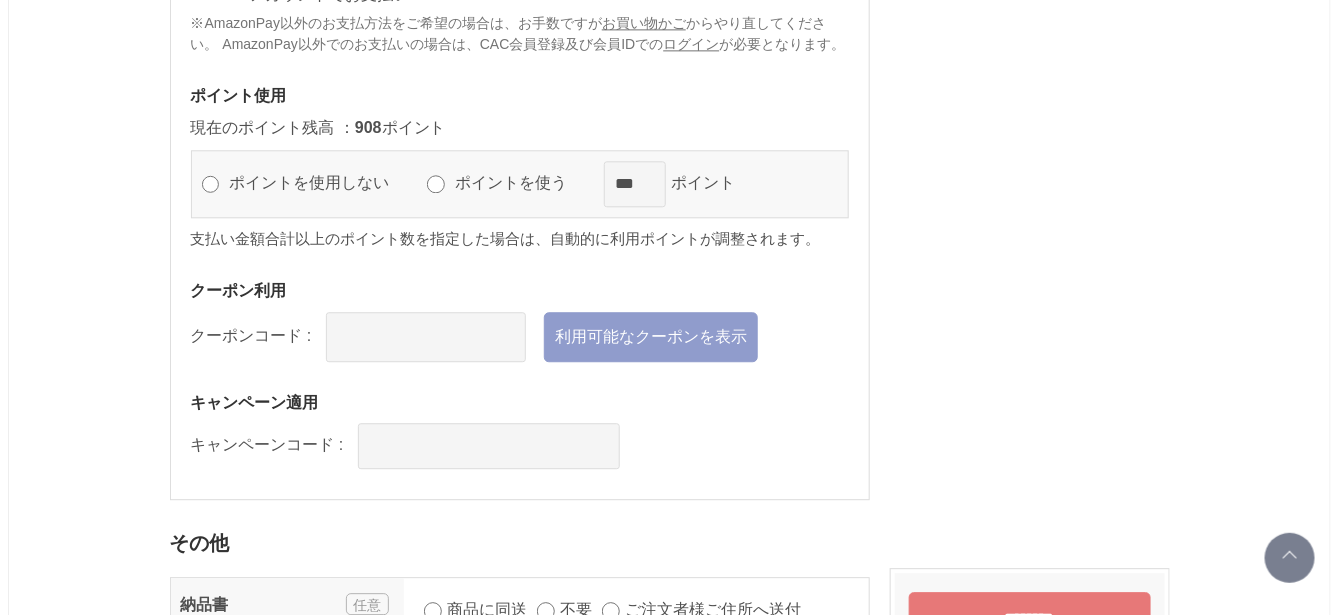 scroll, scrollTop: 0, scrollLeft: 0, axis: both 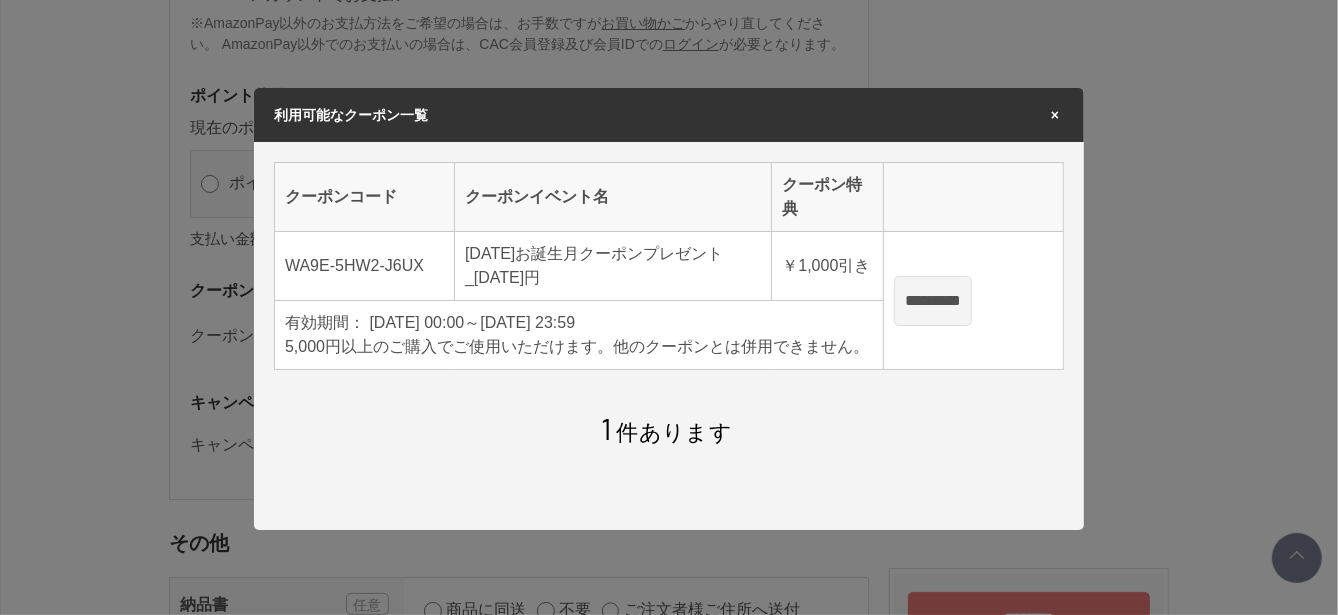 click on "*********" at bounding box center (933, 301) 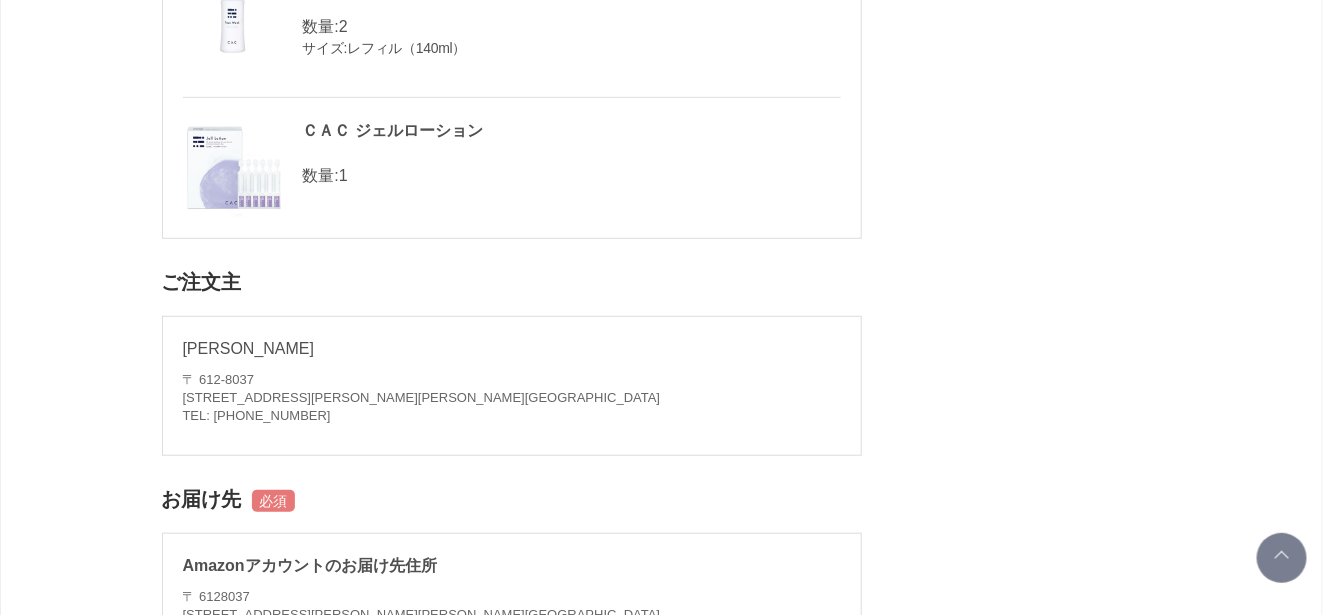 scroll, scrollTop: 9, scrollLeft: 0, axis: vertical 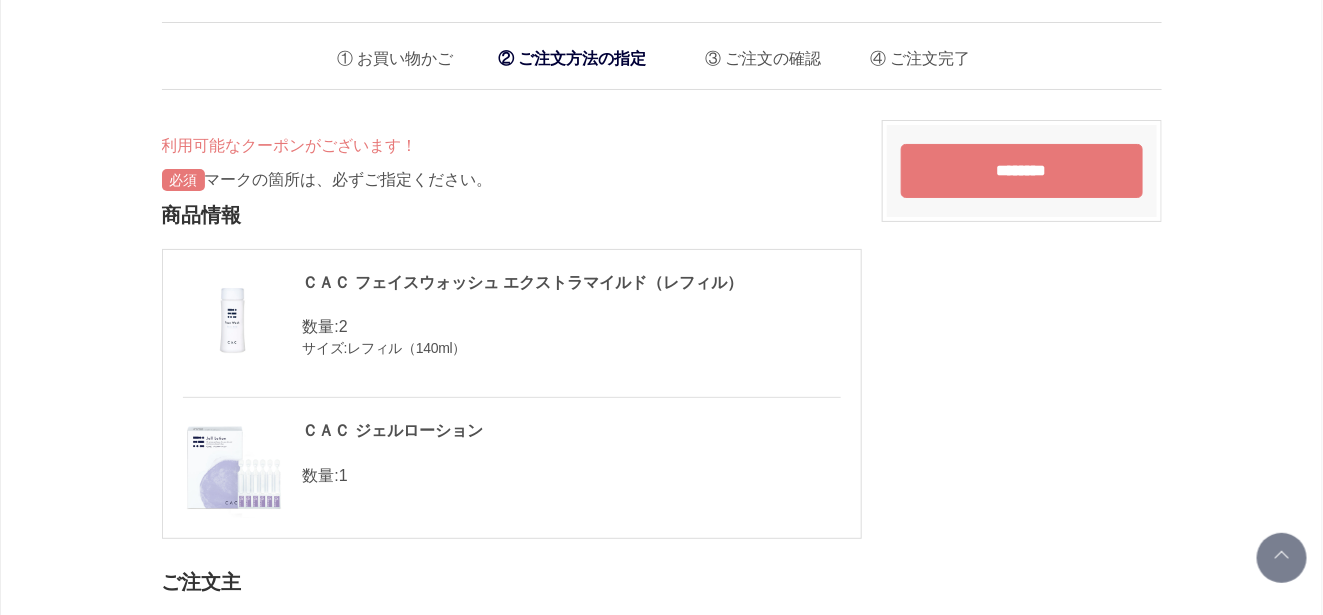 click on "********" at bounding box center (1022, 171) 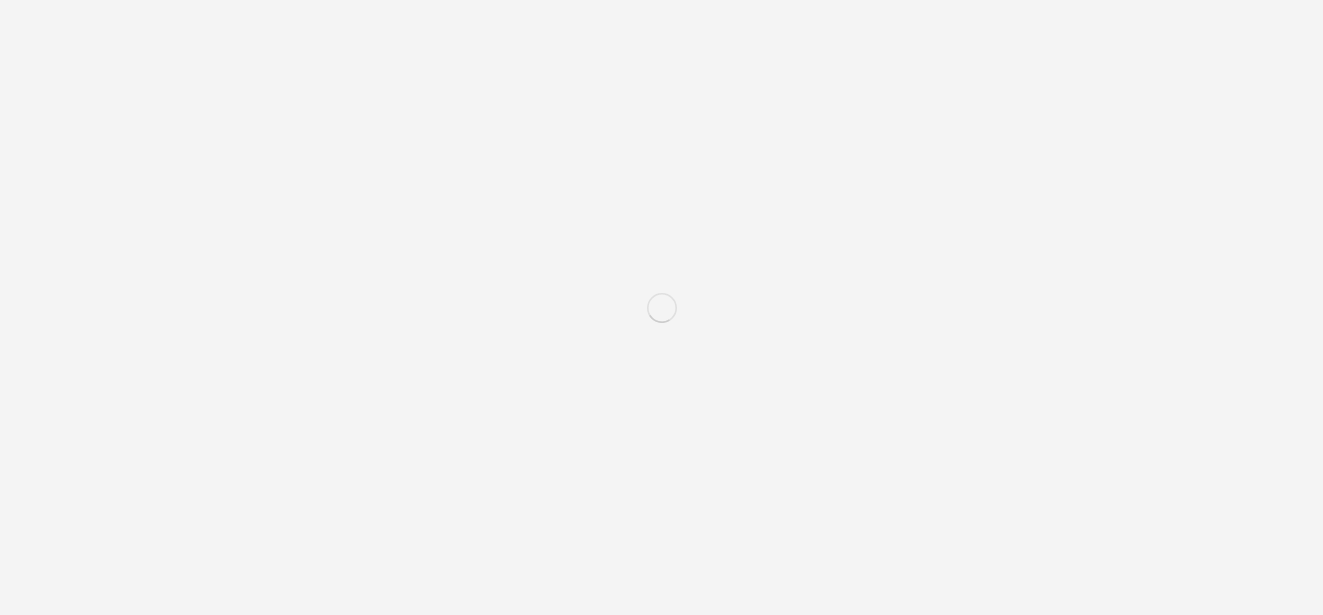scroll, scrollTop: 0, scrollLeft: 0, axis: both 